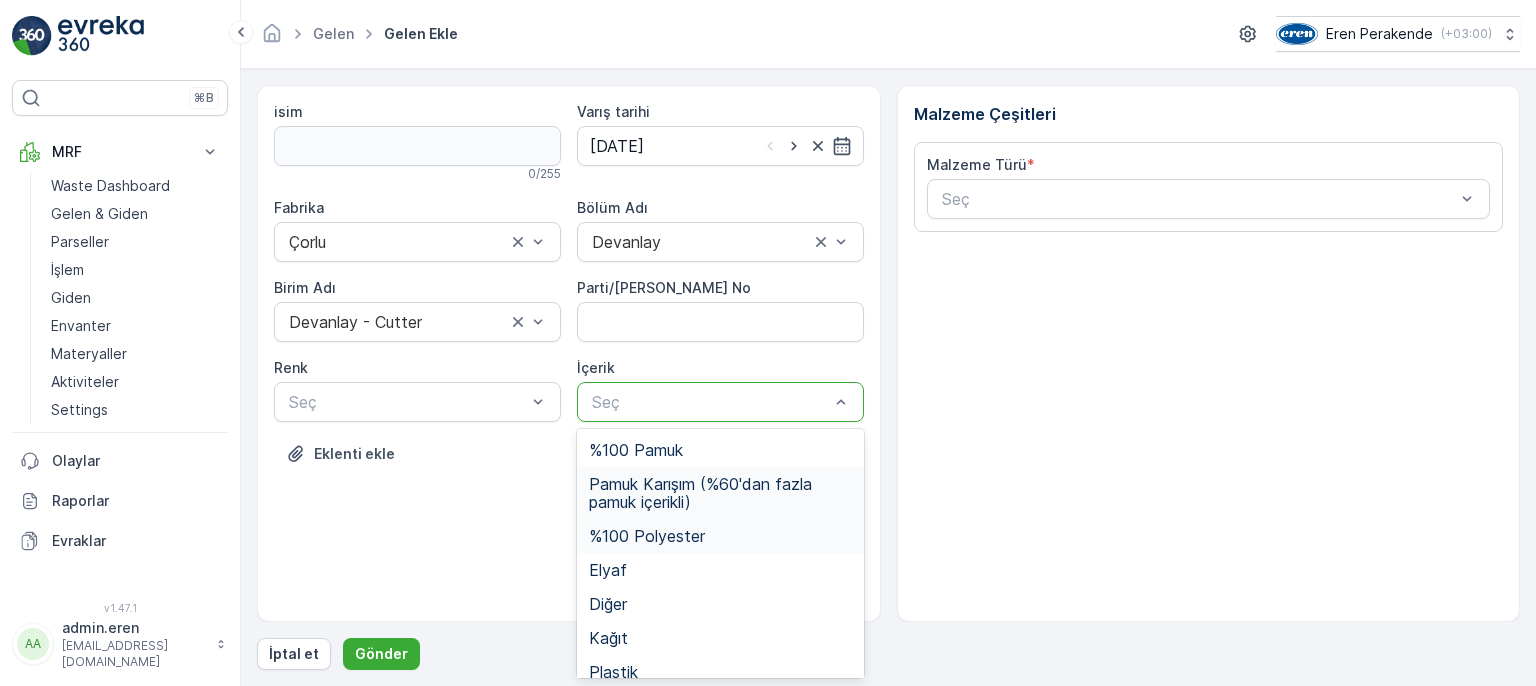 scroll, scrollTop: 0, scrollLeft: 0, axis: both 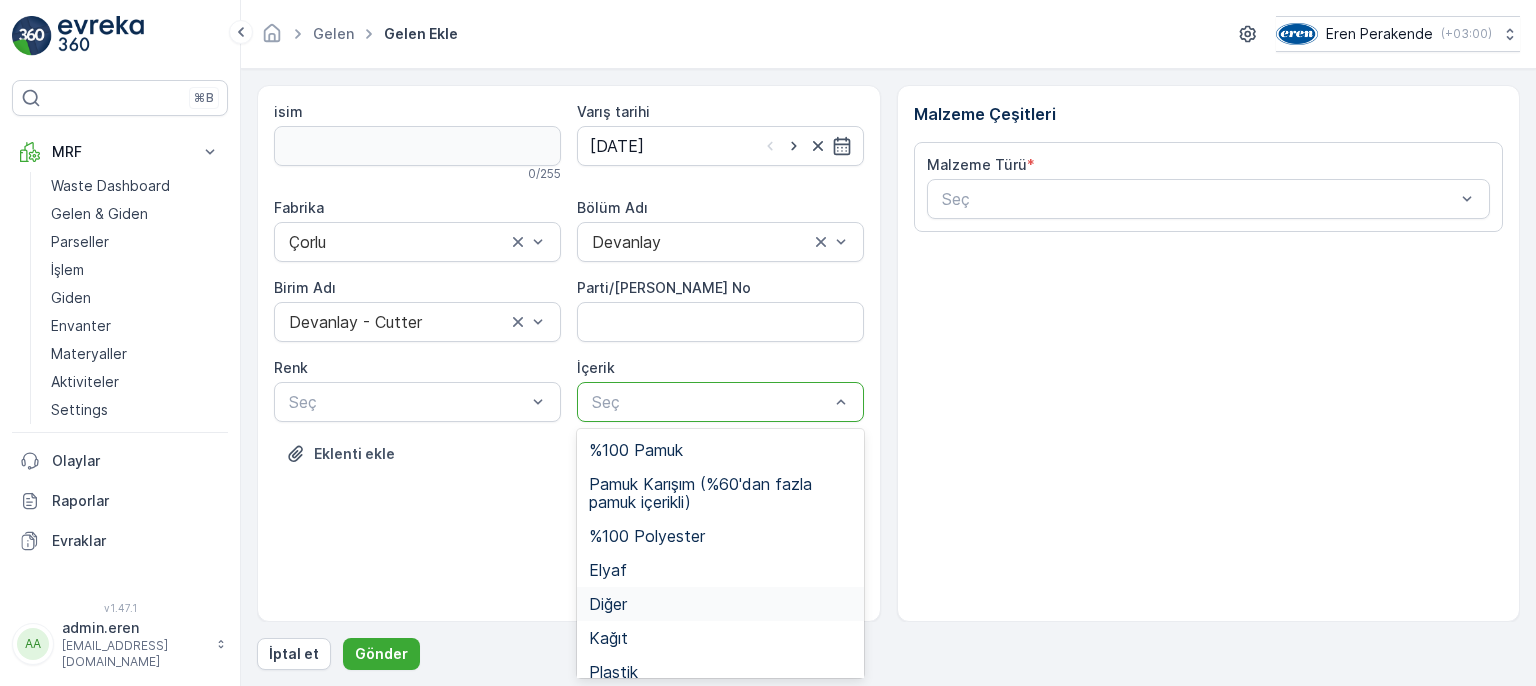 click on "Diğer" at bounding box center [720, 604] 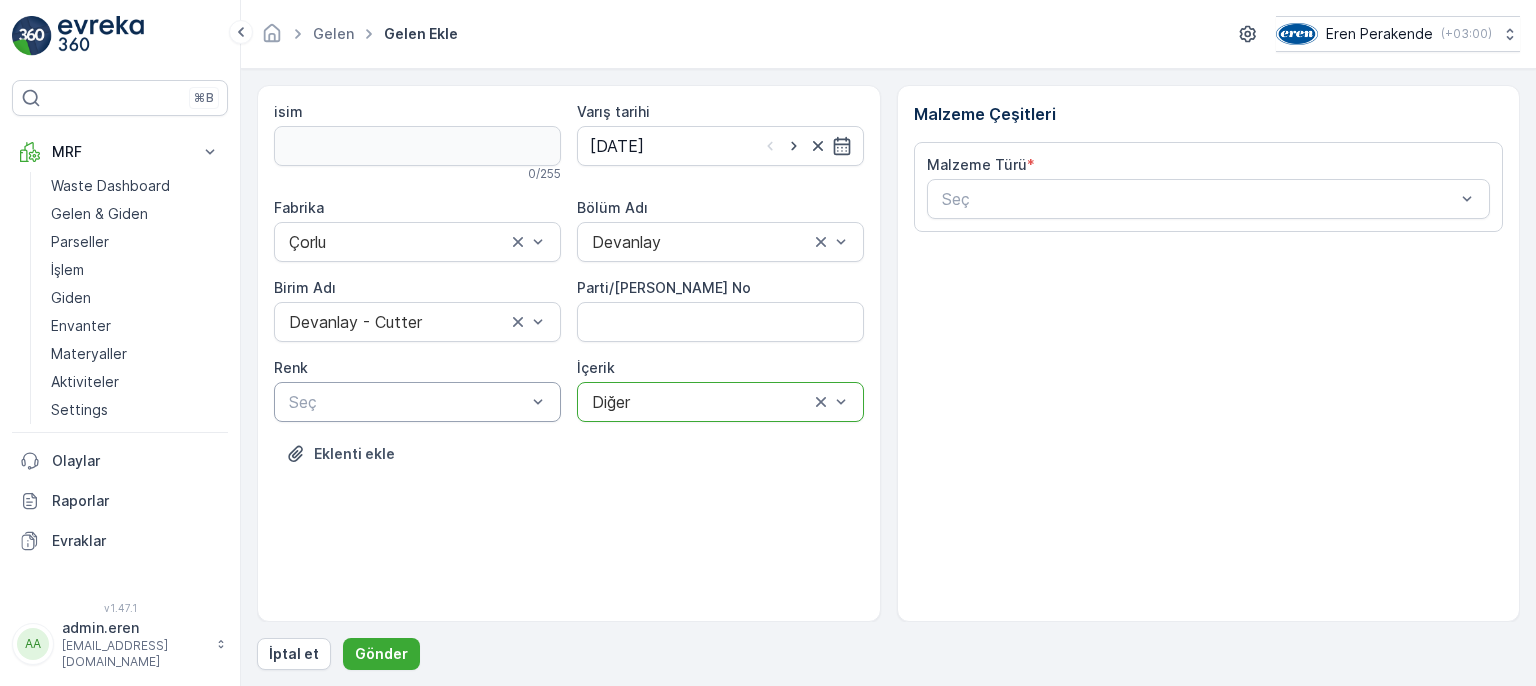 drag, startPoint x: 484, startPoint y: 410, endPoint x: 480, endPoint y: 421, distance: 11.7046995 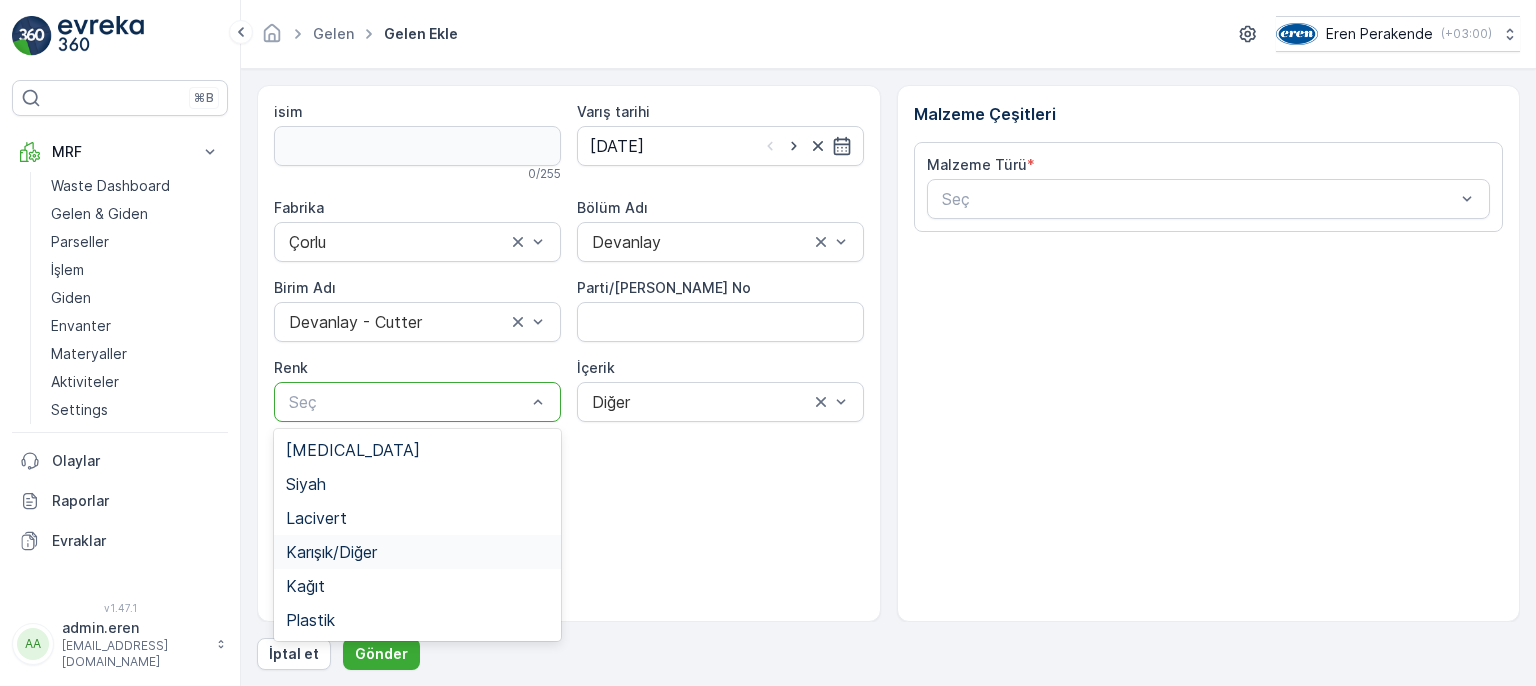 click on "Karışık/Diğer" at bounding box center [417, 552] 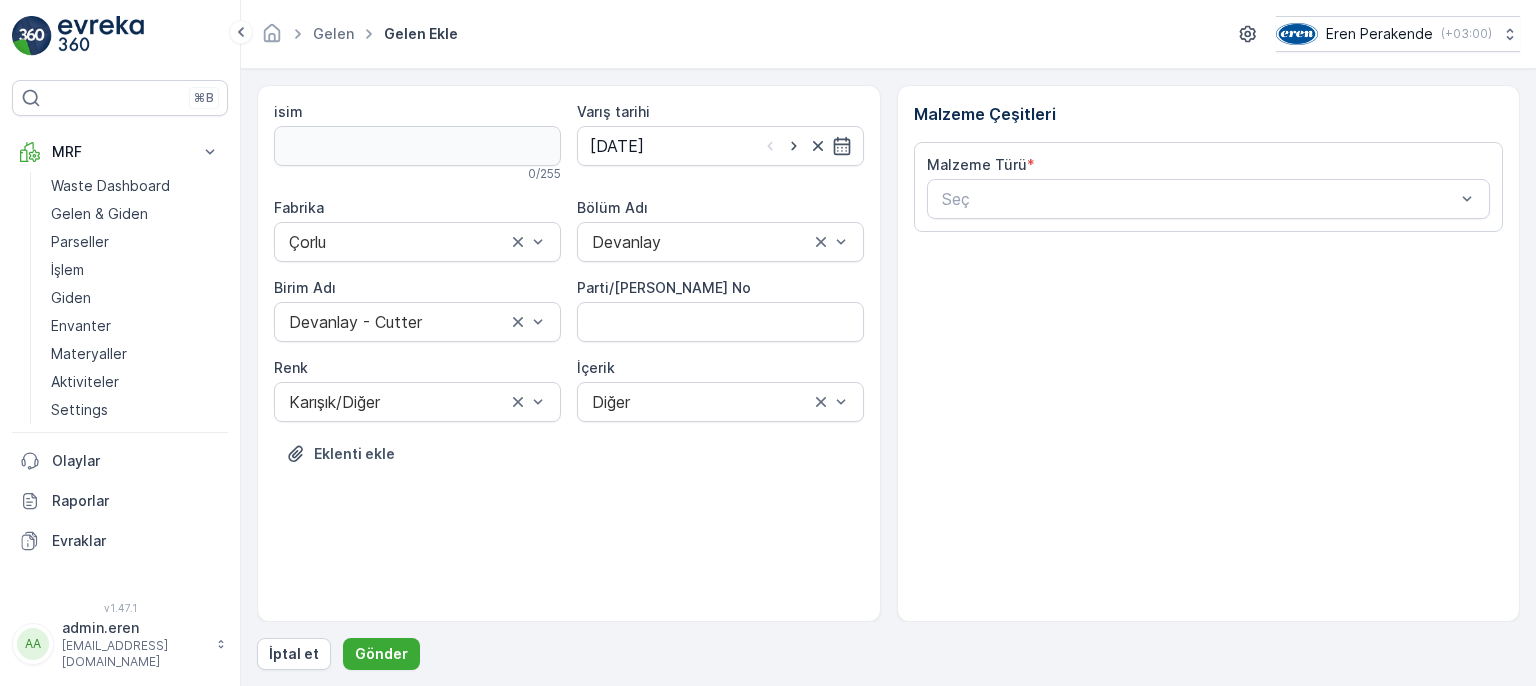 click on "Malzeme Türü * Seç" at bounding box center [1209, 187] 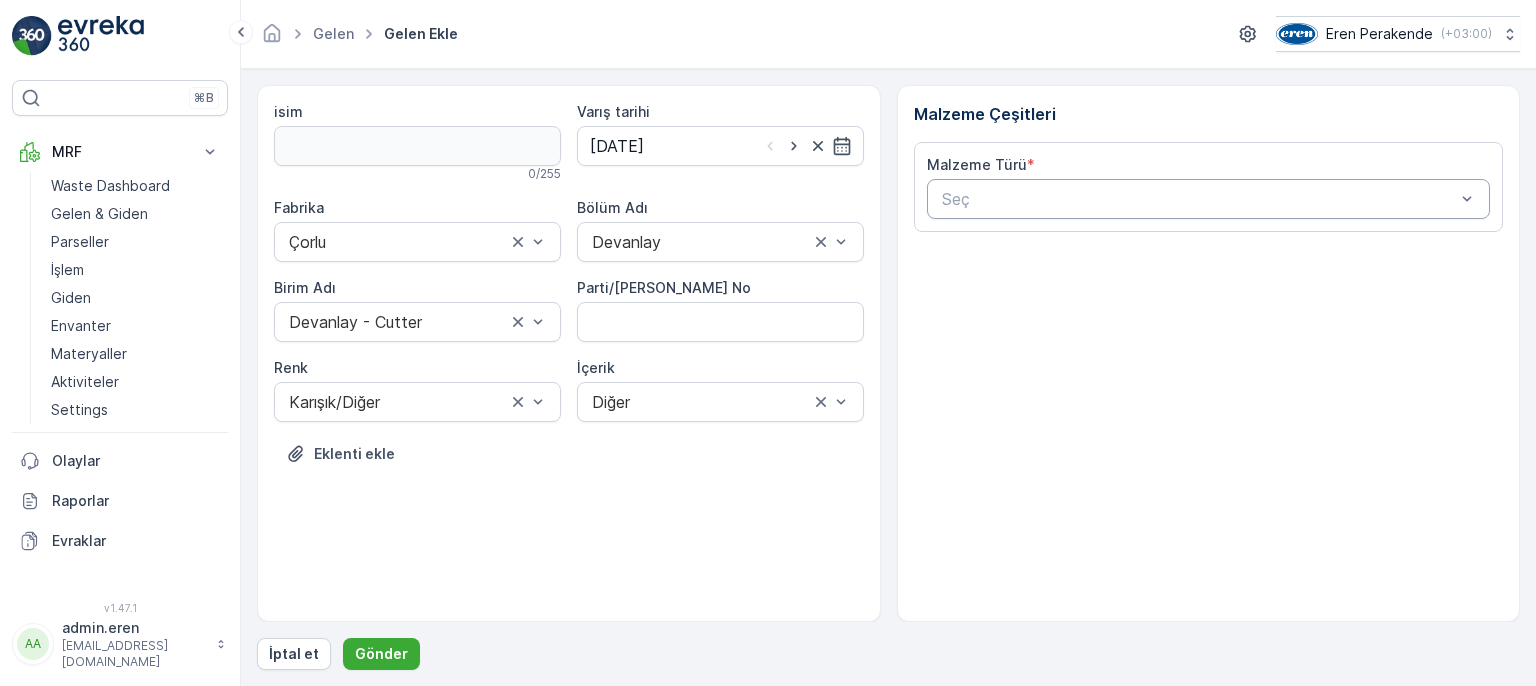 click at bounding box center [1199, 199] 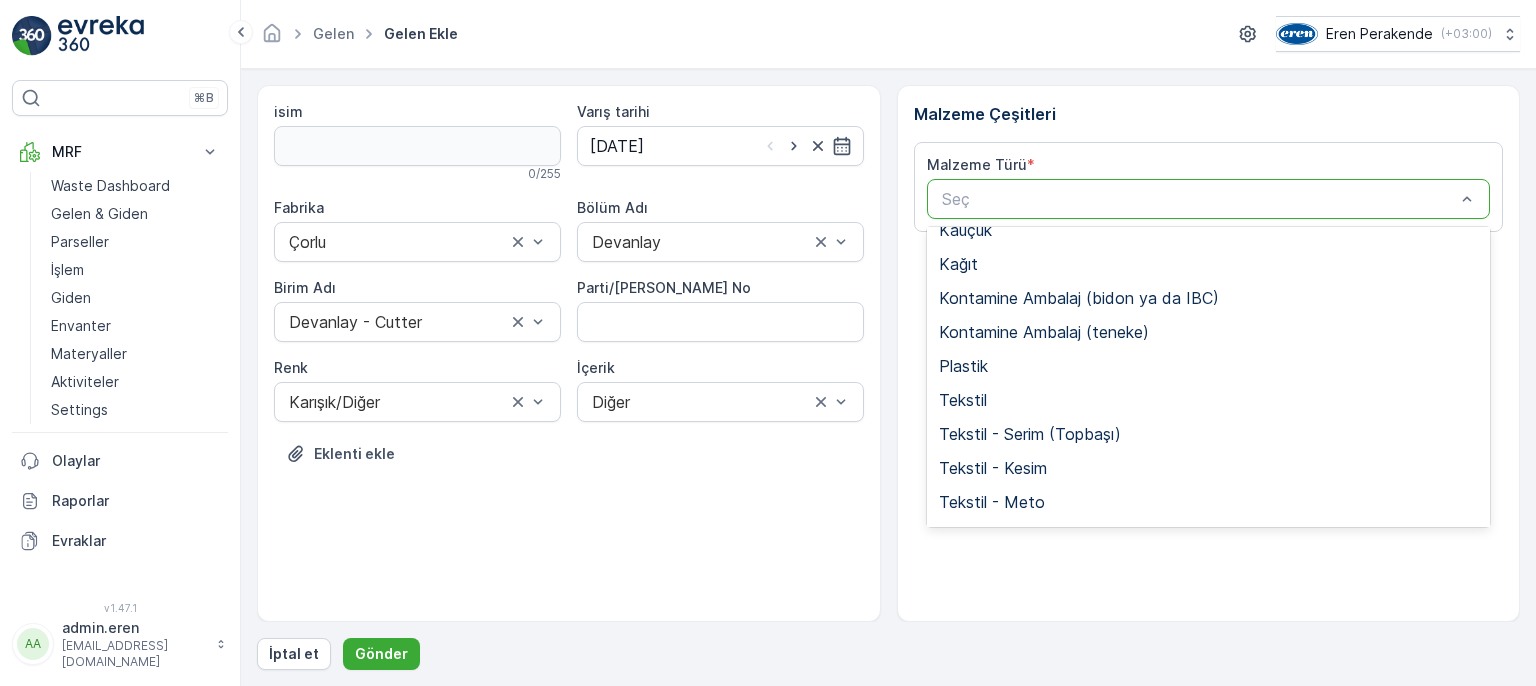 scroll, scrollTop: 300, scrollLeft: 0, axis: vertical 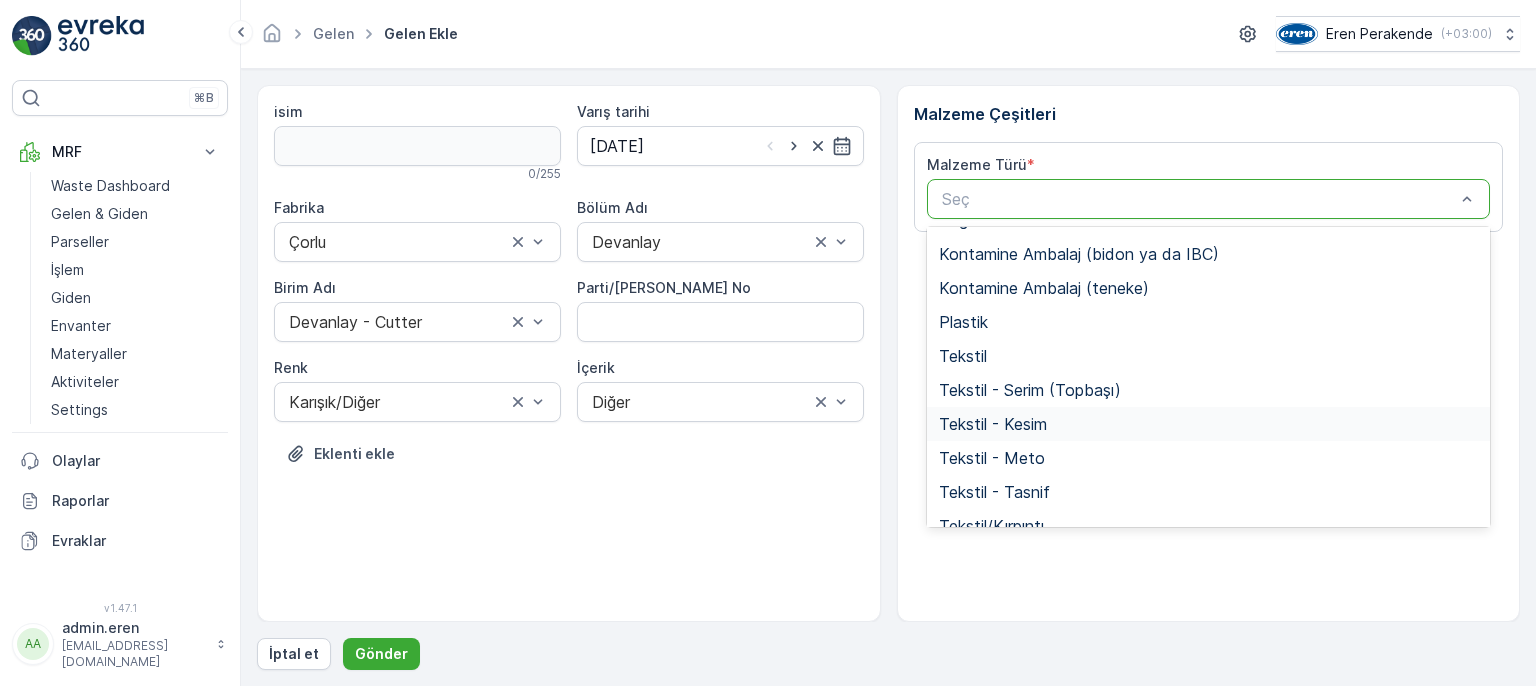 click on "Tekstil - Kesim" at bounding box center (1209, 424) 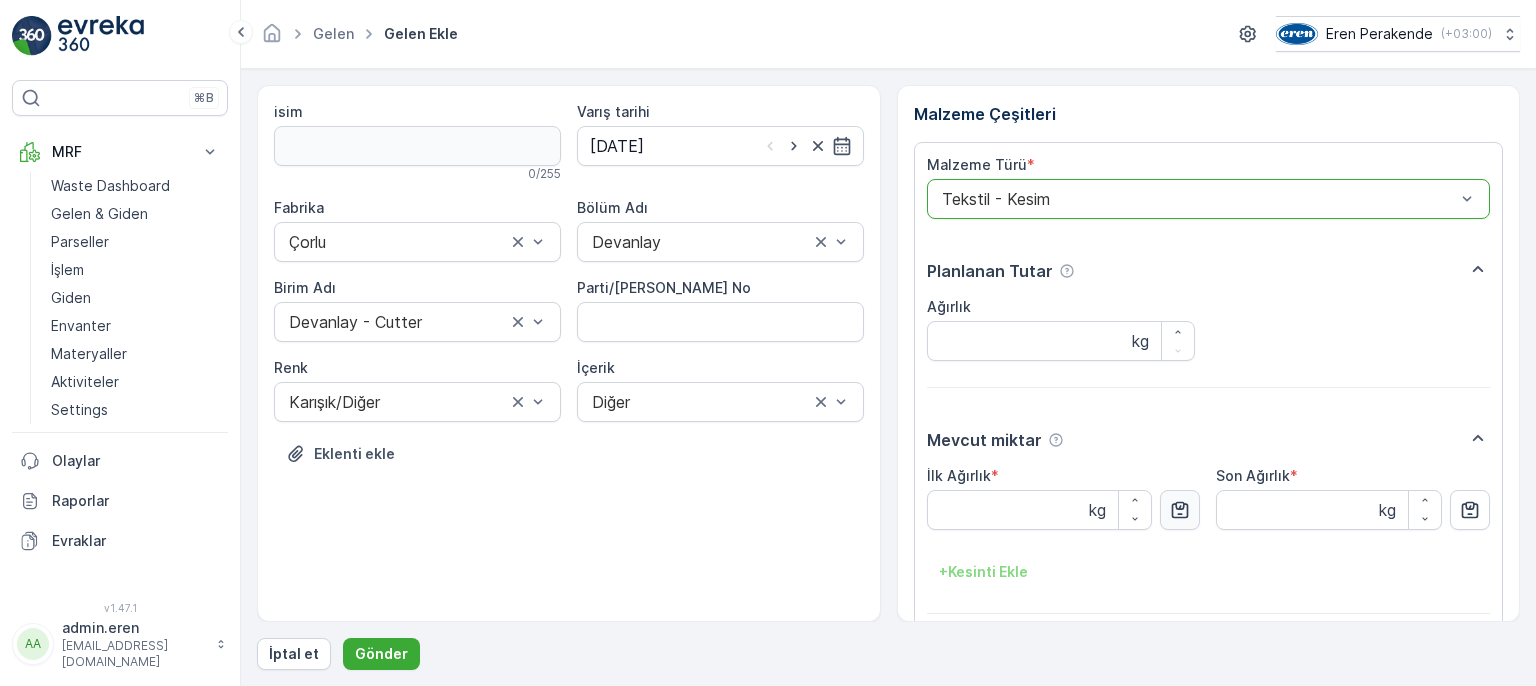 click 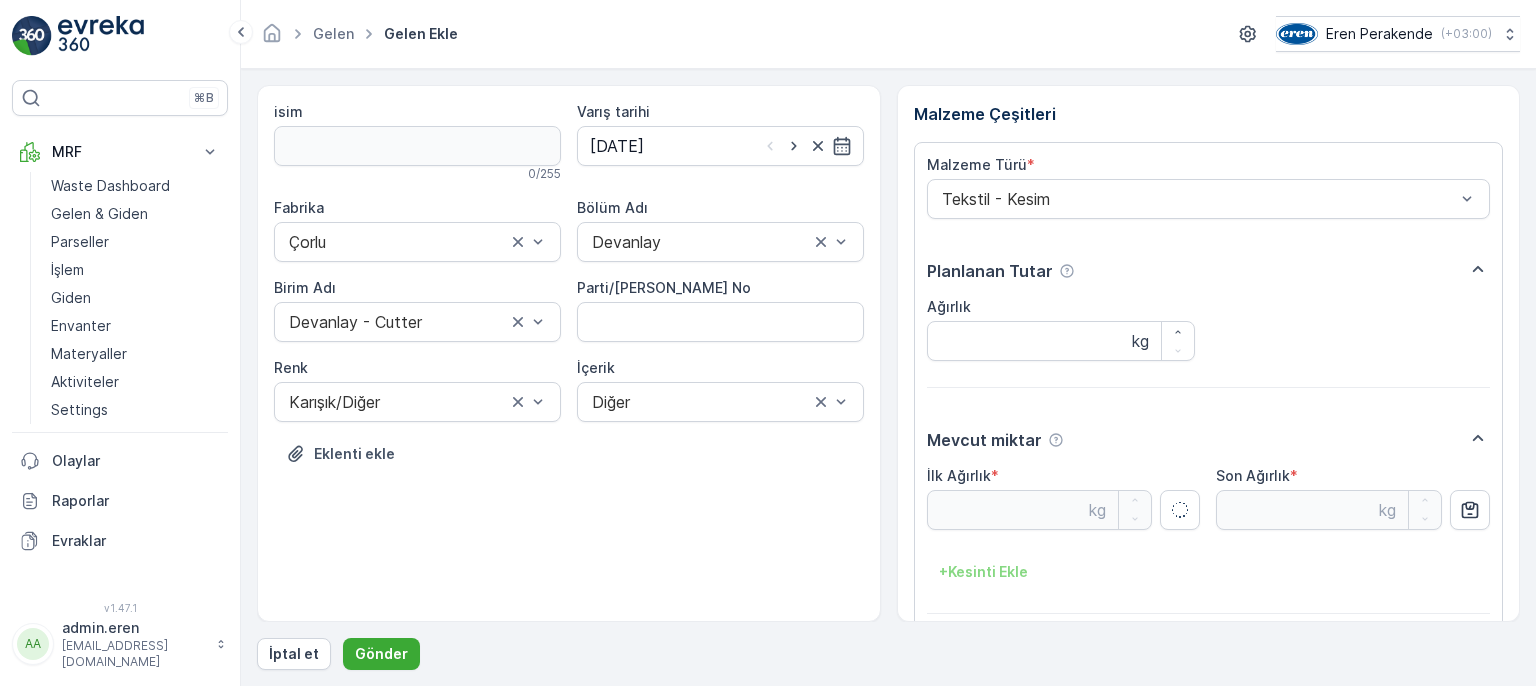 type on "4.5" 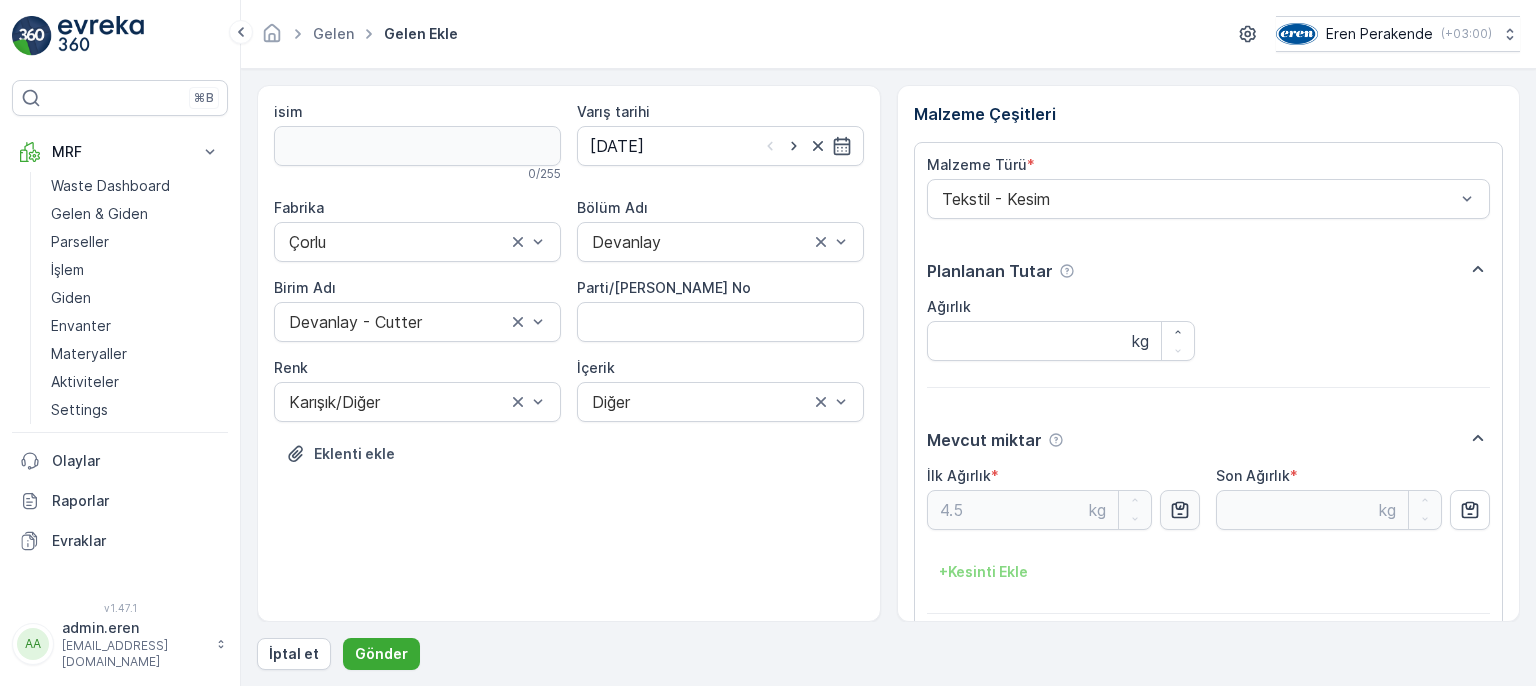 scroll, scrollTop: 84, scrollLeft: 0, axis: vertical 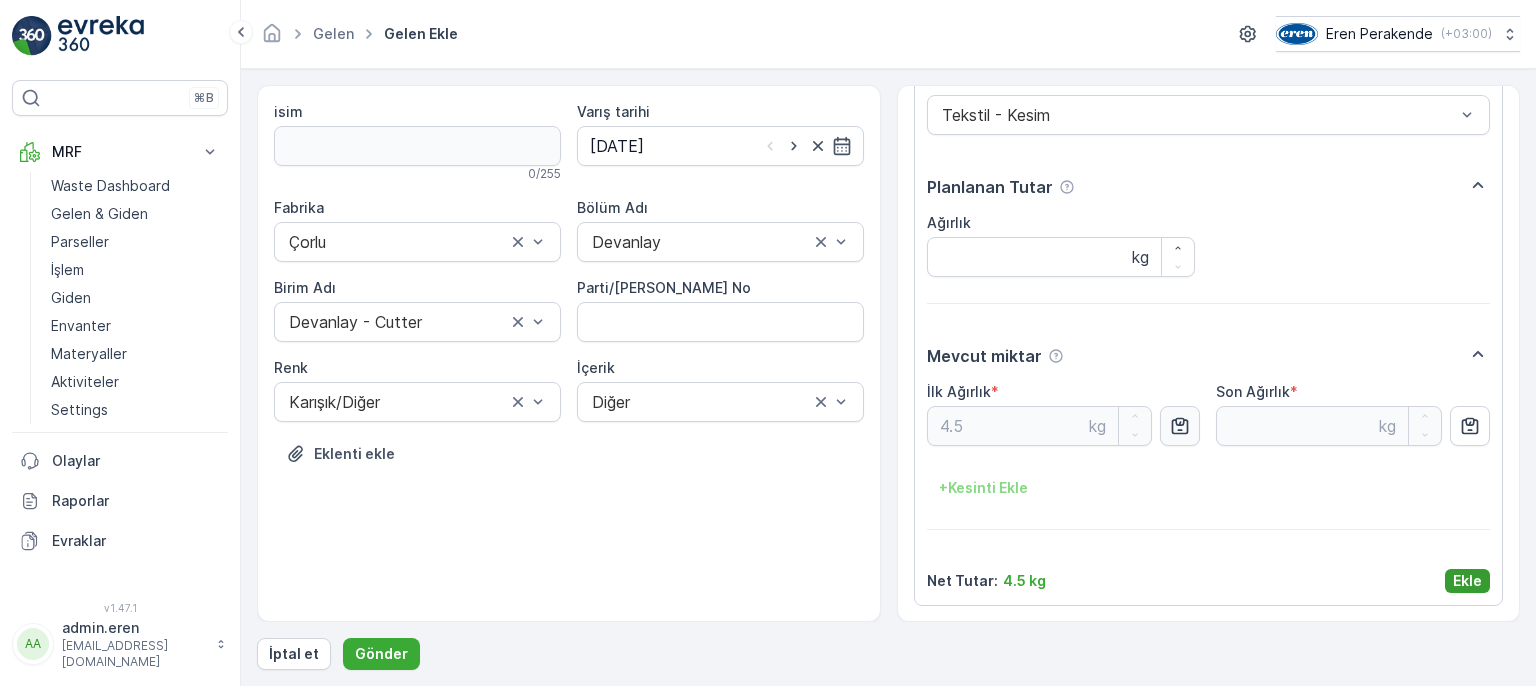 click on "Ekle" at bounding box center (1467, 581) 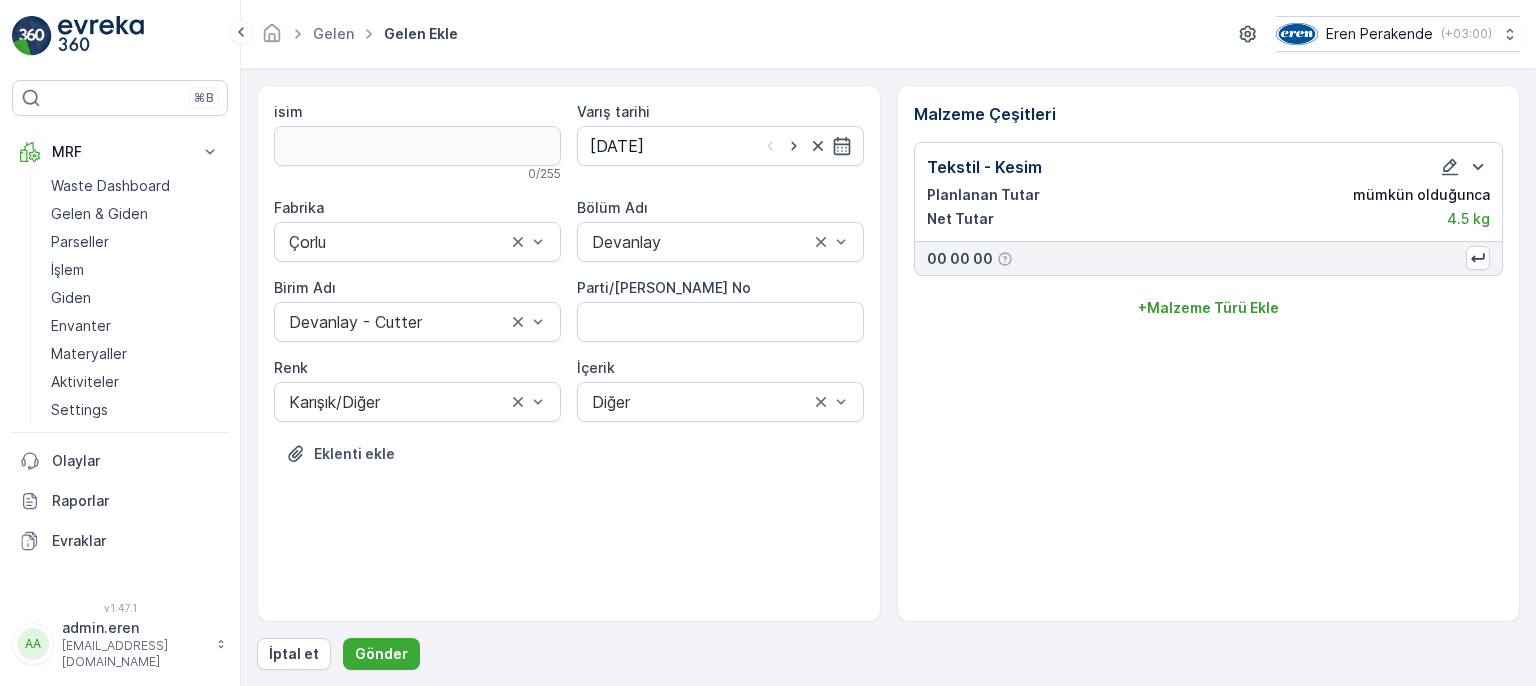 scroll, scrollTop: 0, scrollLeft: 0, axis: both 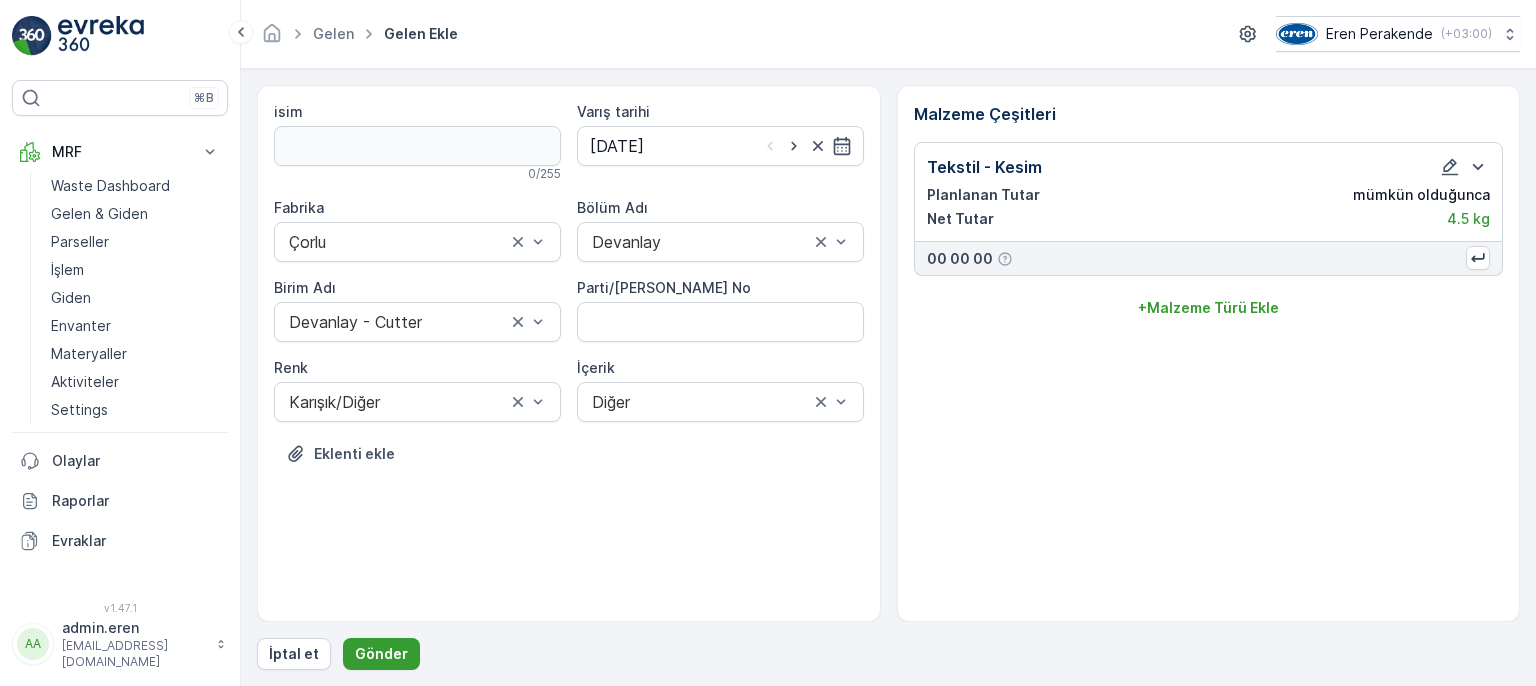 click on "Gönder" at bounding box center (381, 654) 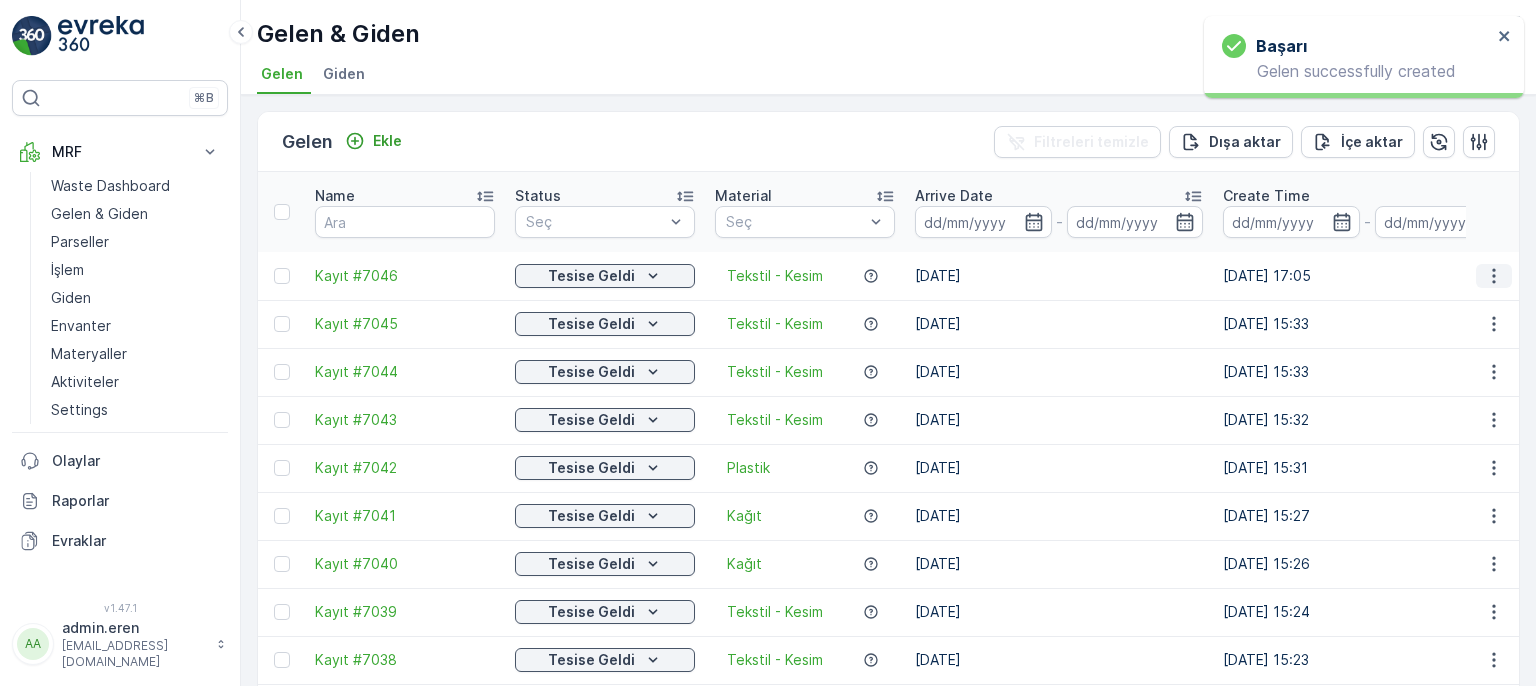click 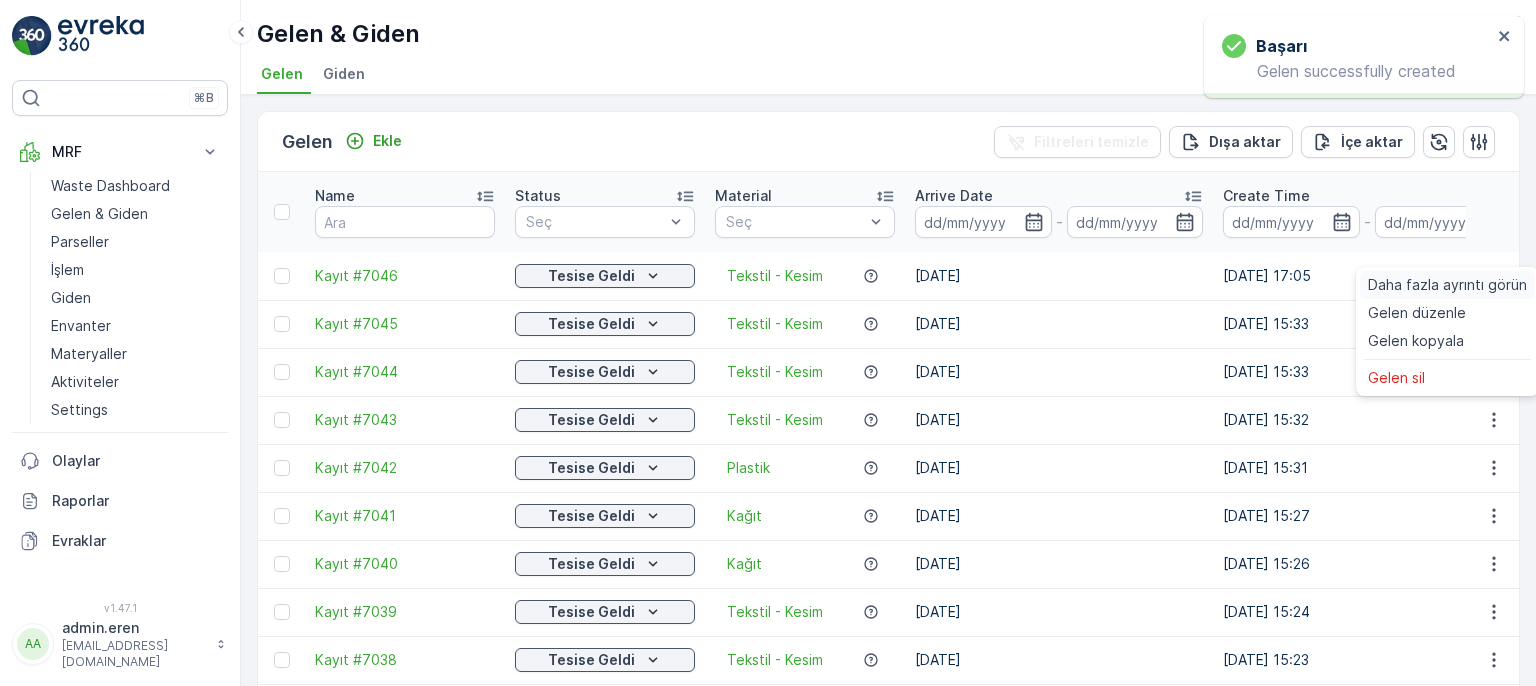 click on "Daha fazla ayrıntı görün" at bounding box center [1447, 285] 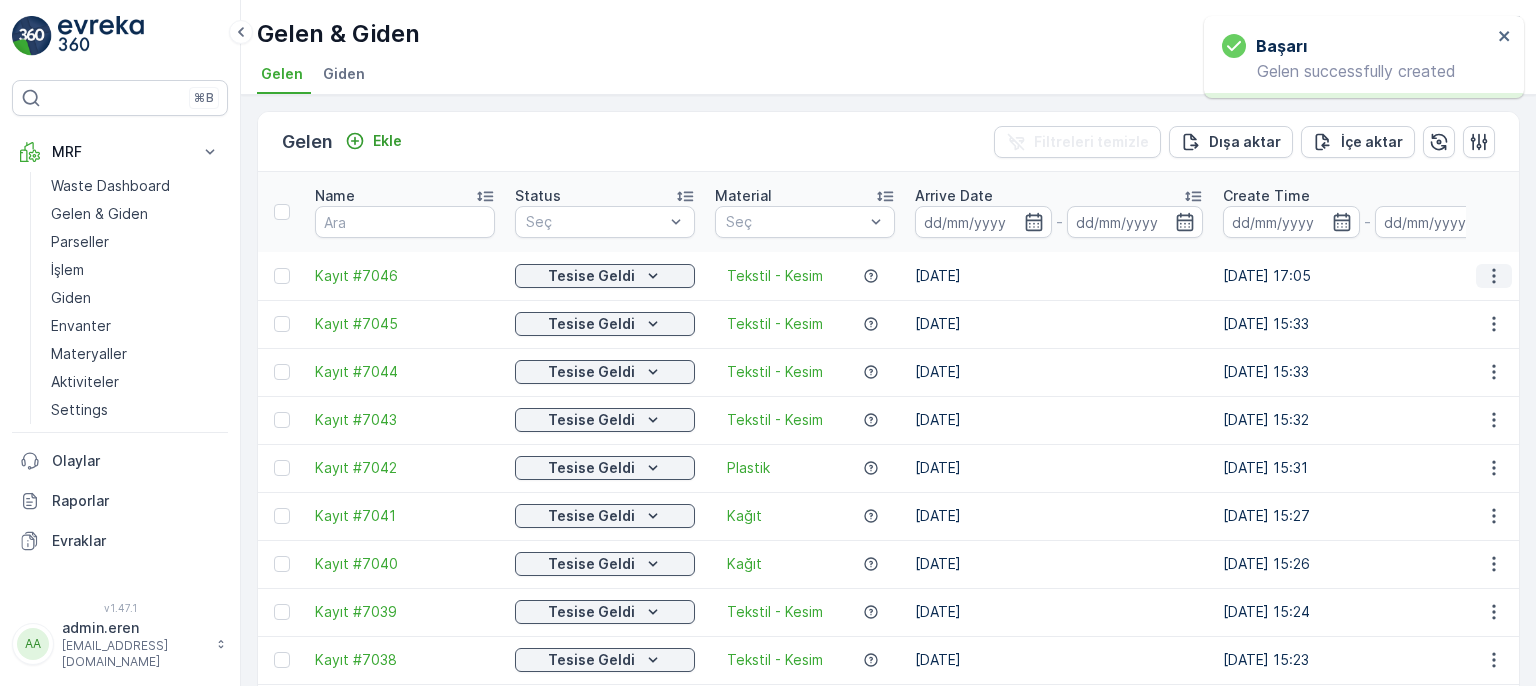 drag, startPoint x: 1493, startPoint y: 250, endPoint x: 1485, endPoint y: 259, distance: 12.0415945 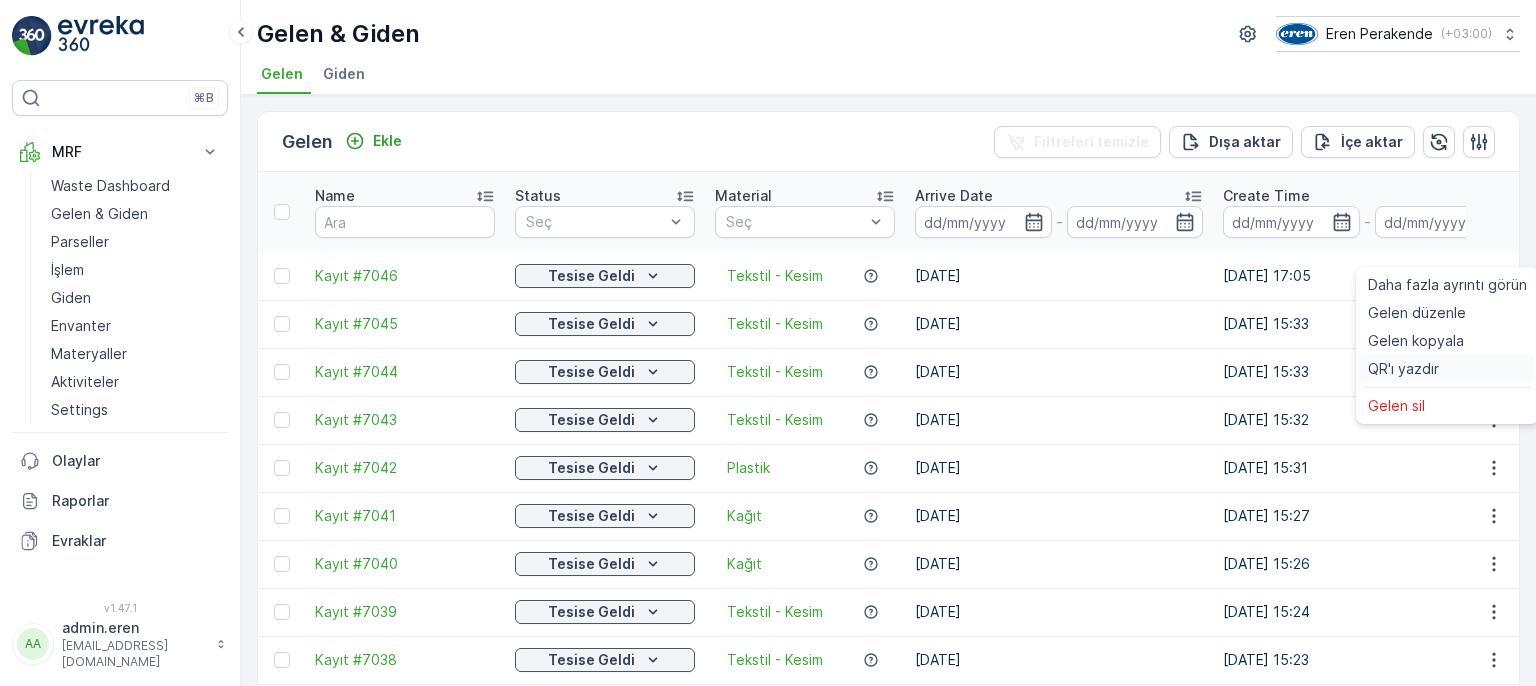 click on "QR'ı yazdır" at bounding box center [1447, 369] 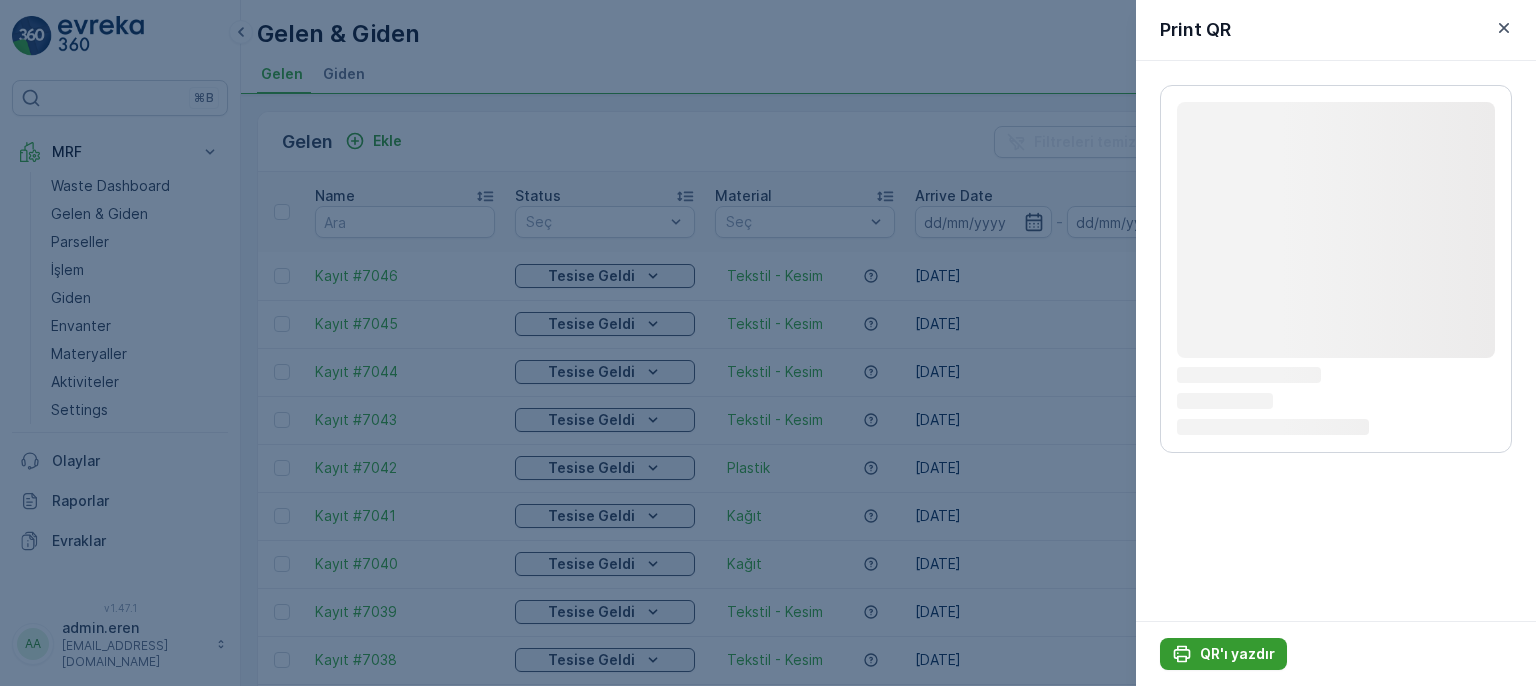 click on "QR'ı yazdır" at bounding box center [1237, 654] 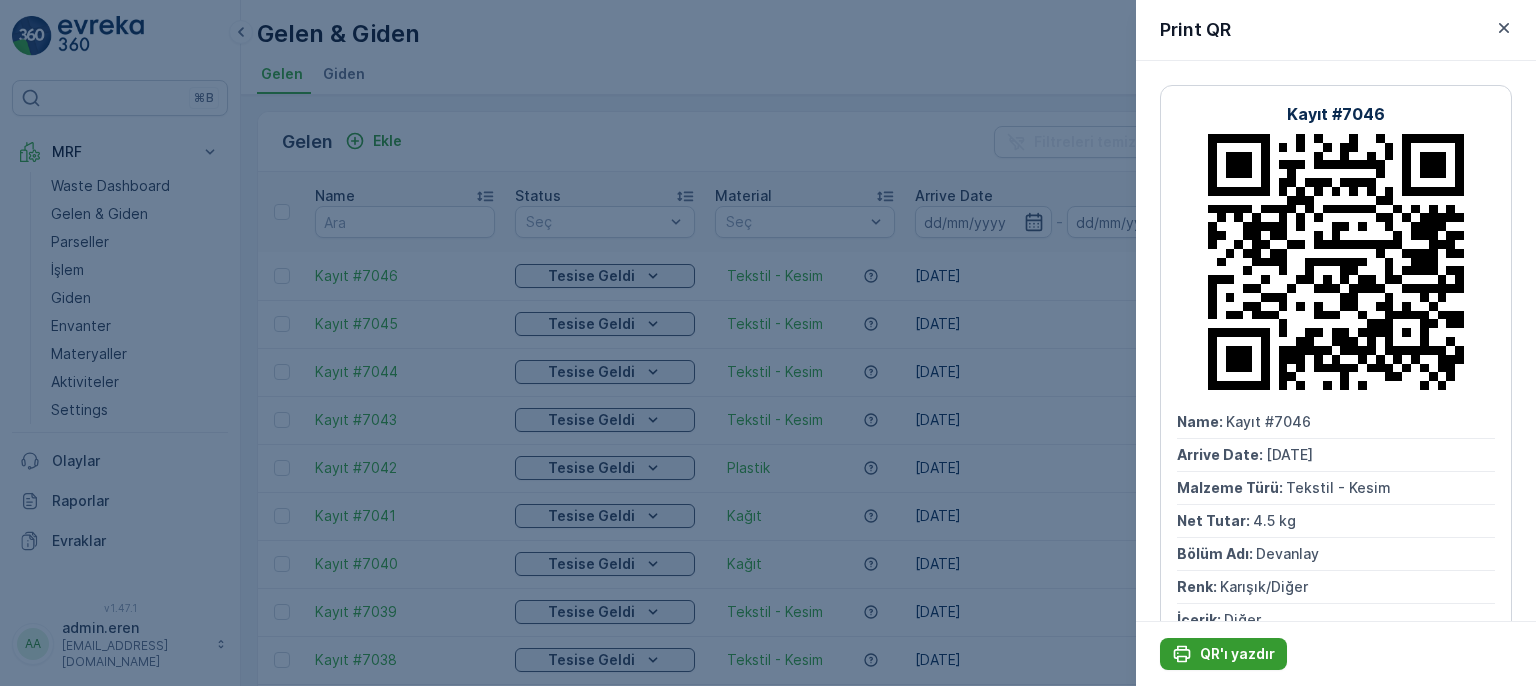 click on "QR'ı yazdır" at bounding box center [1237, 654] 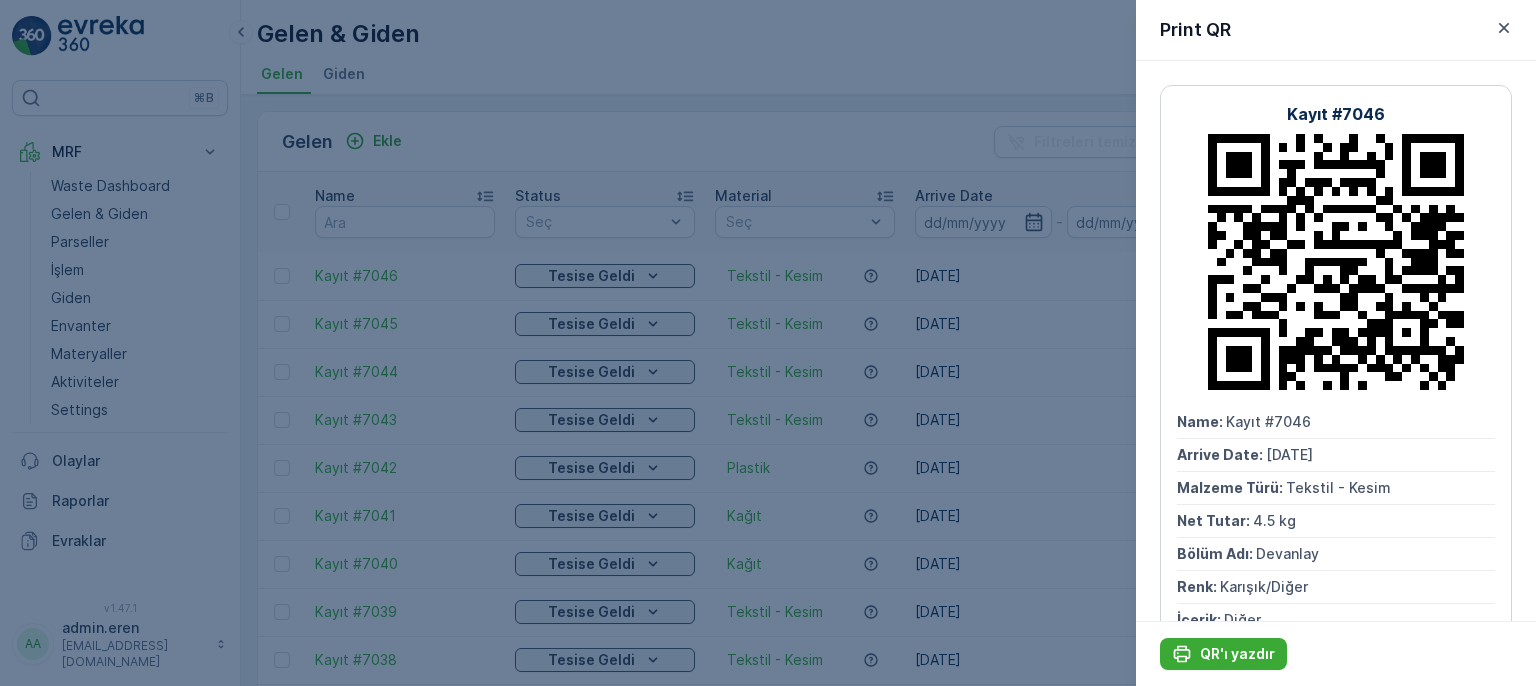 click at bounding box center (768, 343) 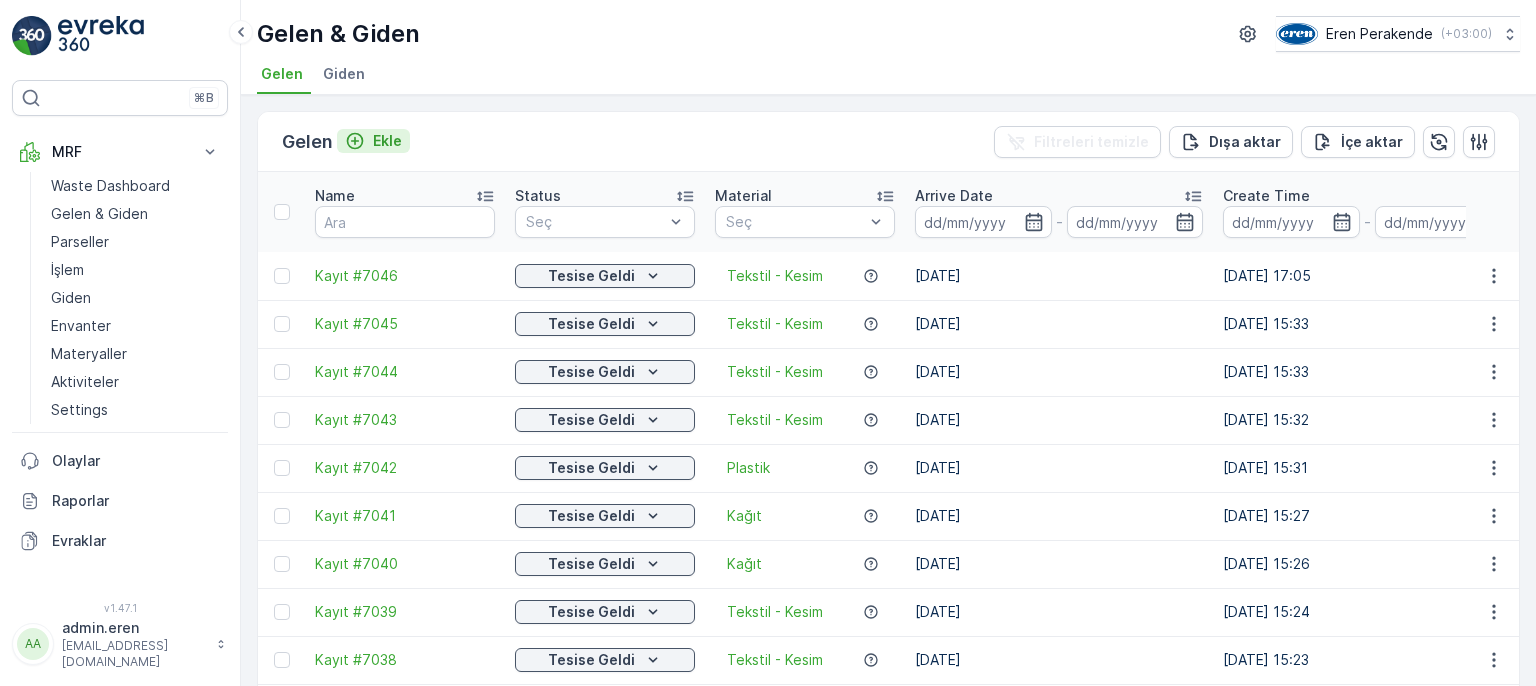click on "Ekle" at bounding box center [387, 141] 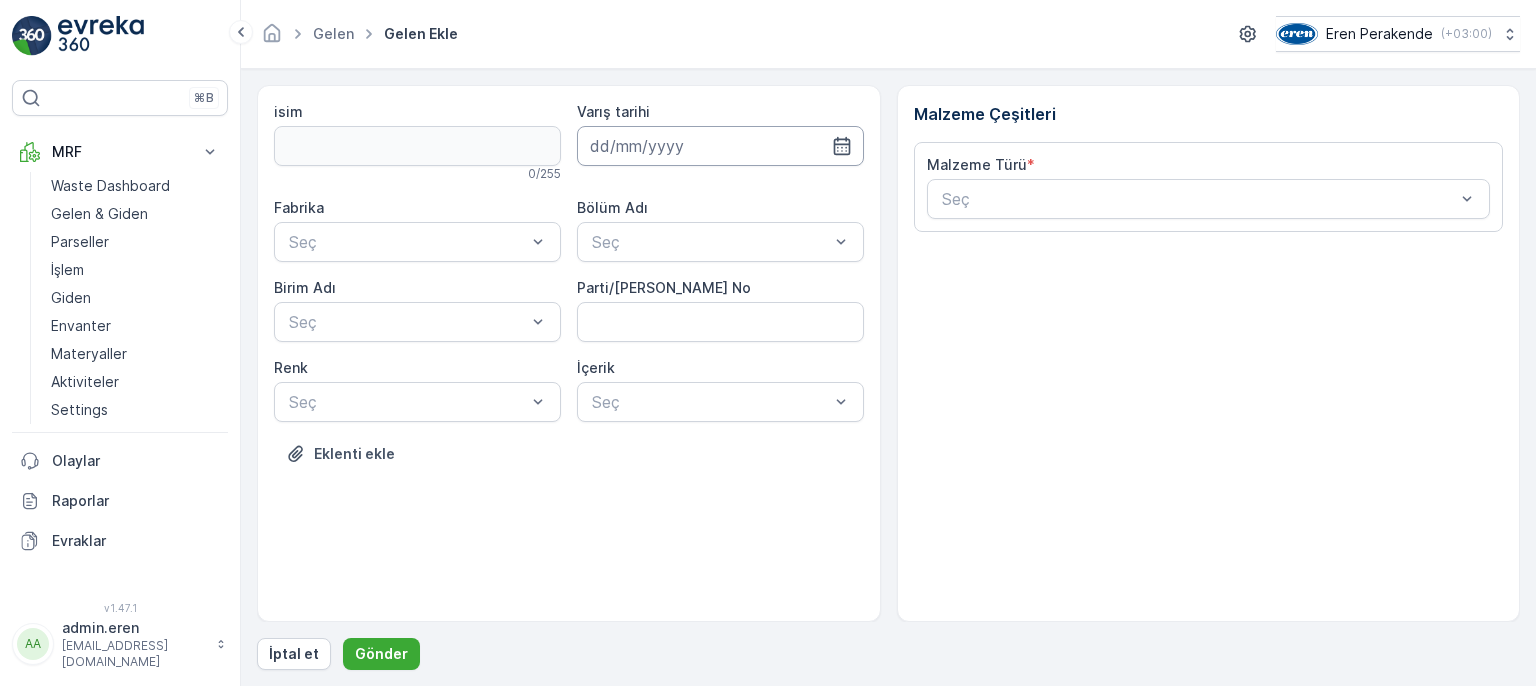 click at bounding box center (720, 146) 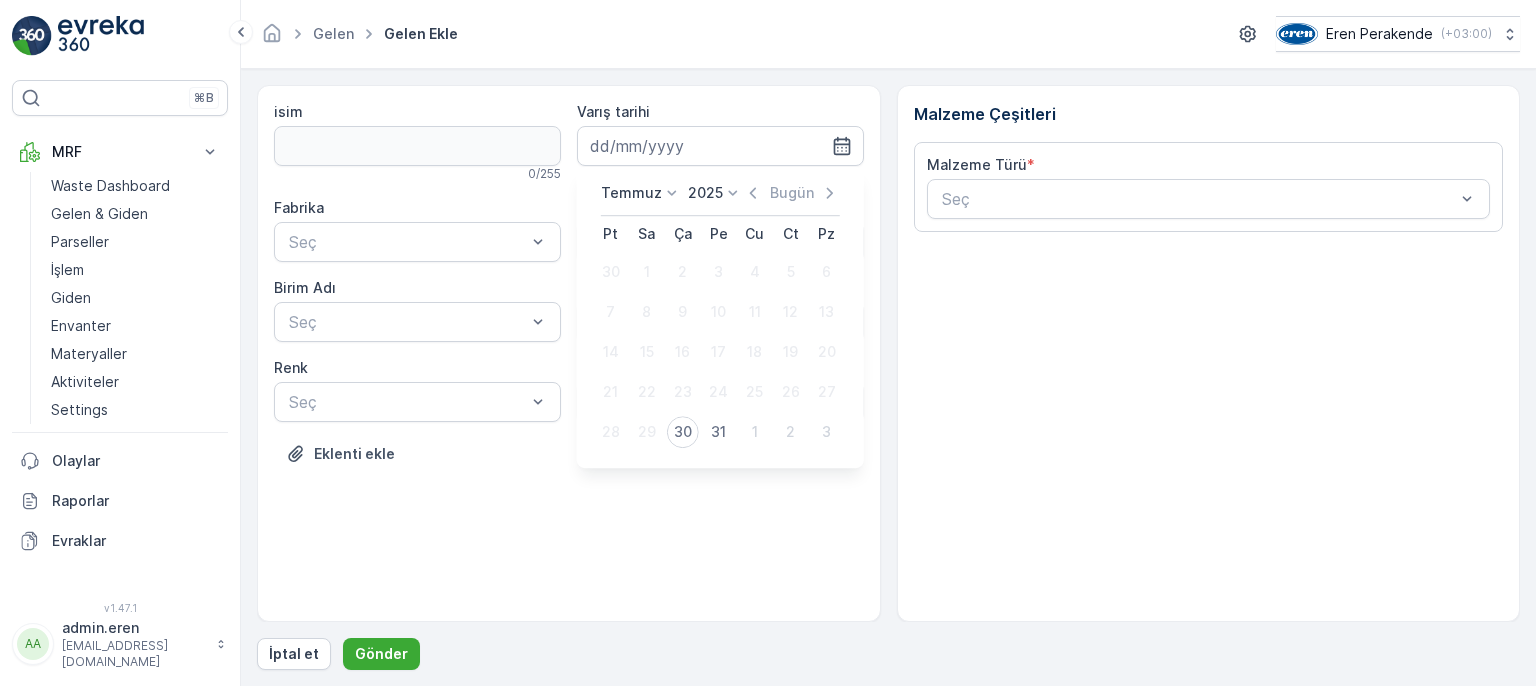 drag, startPoint x: 684, startPoint y: 429, endPoint x: 662, endPoint y: 325, distance: 106.30146 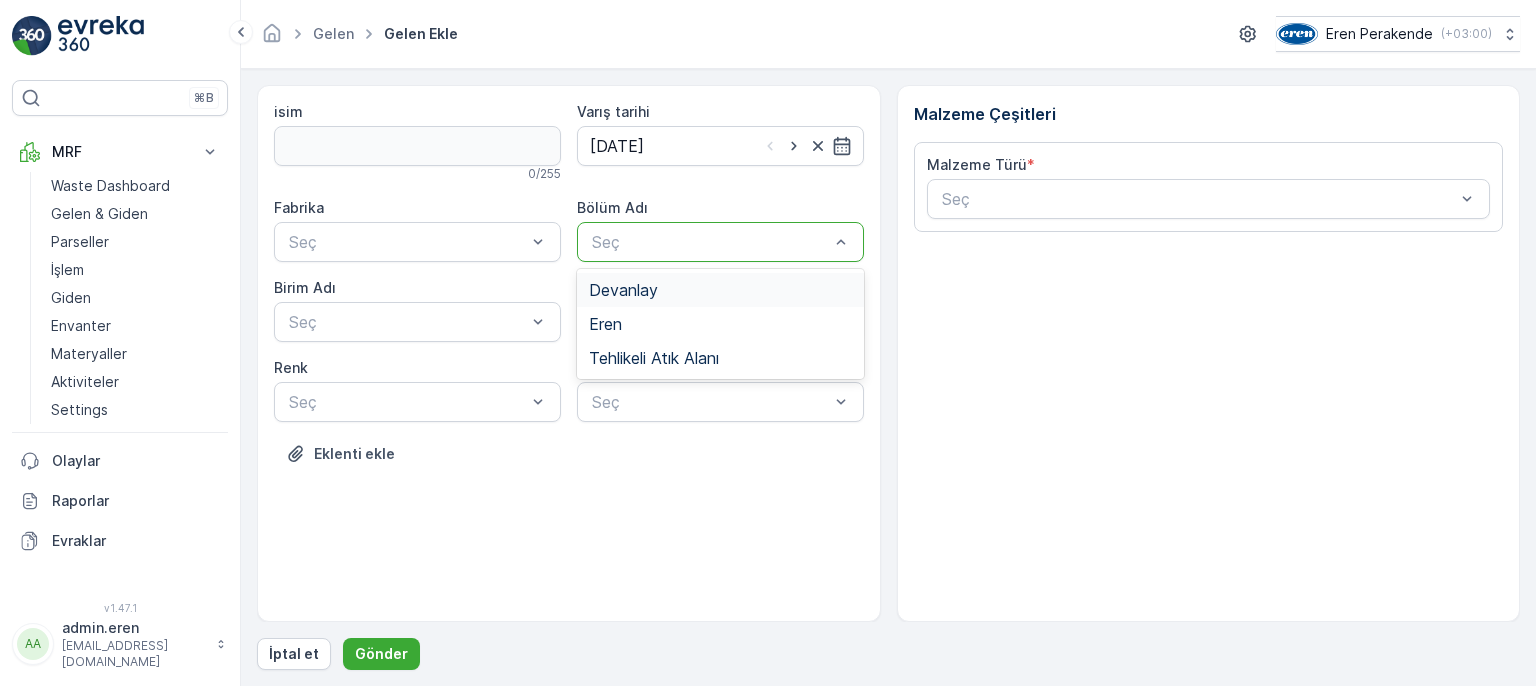 click at bounding box center [710, 242] 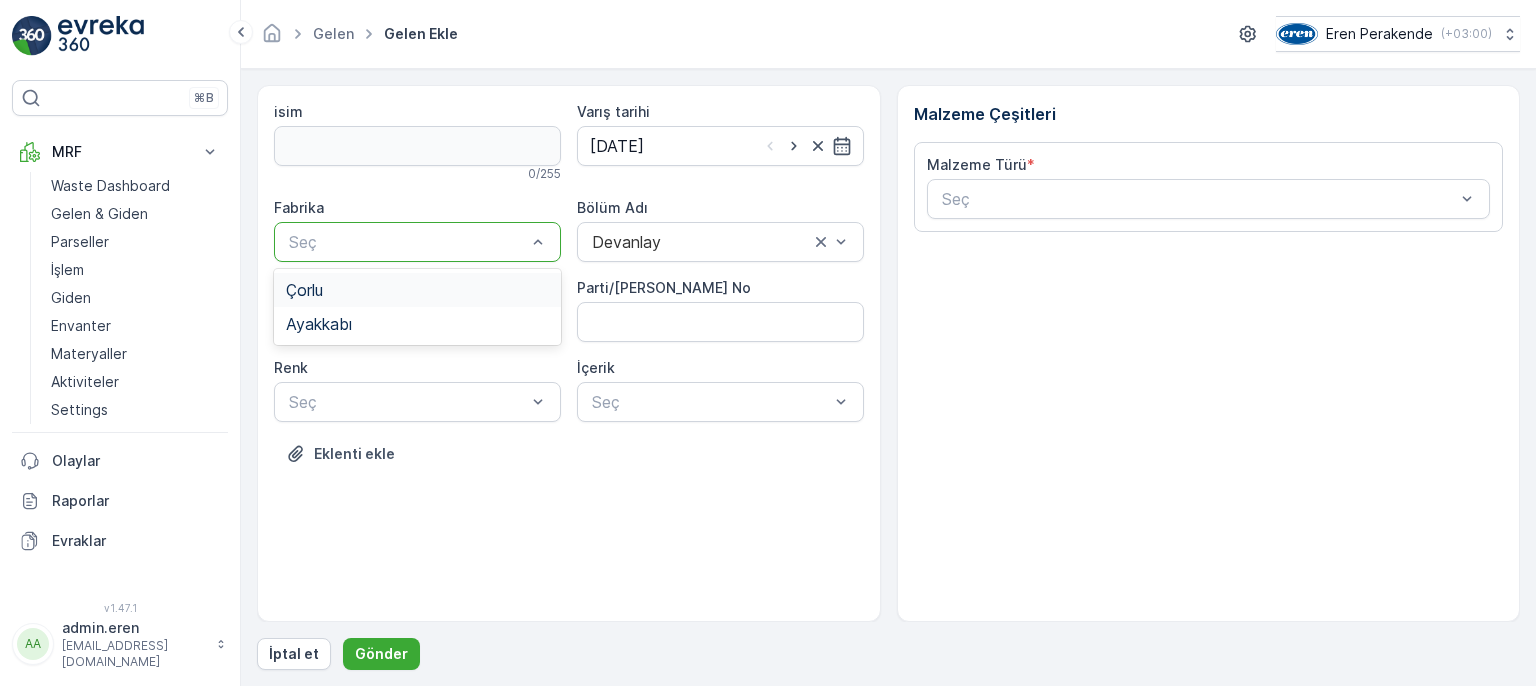 click at bounding box center (407, 242) 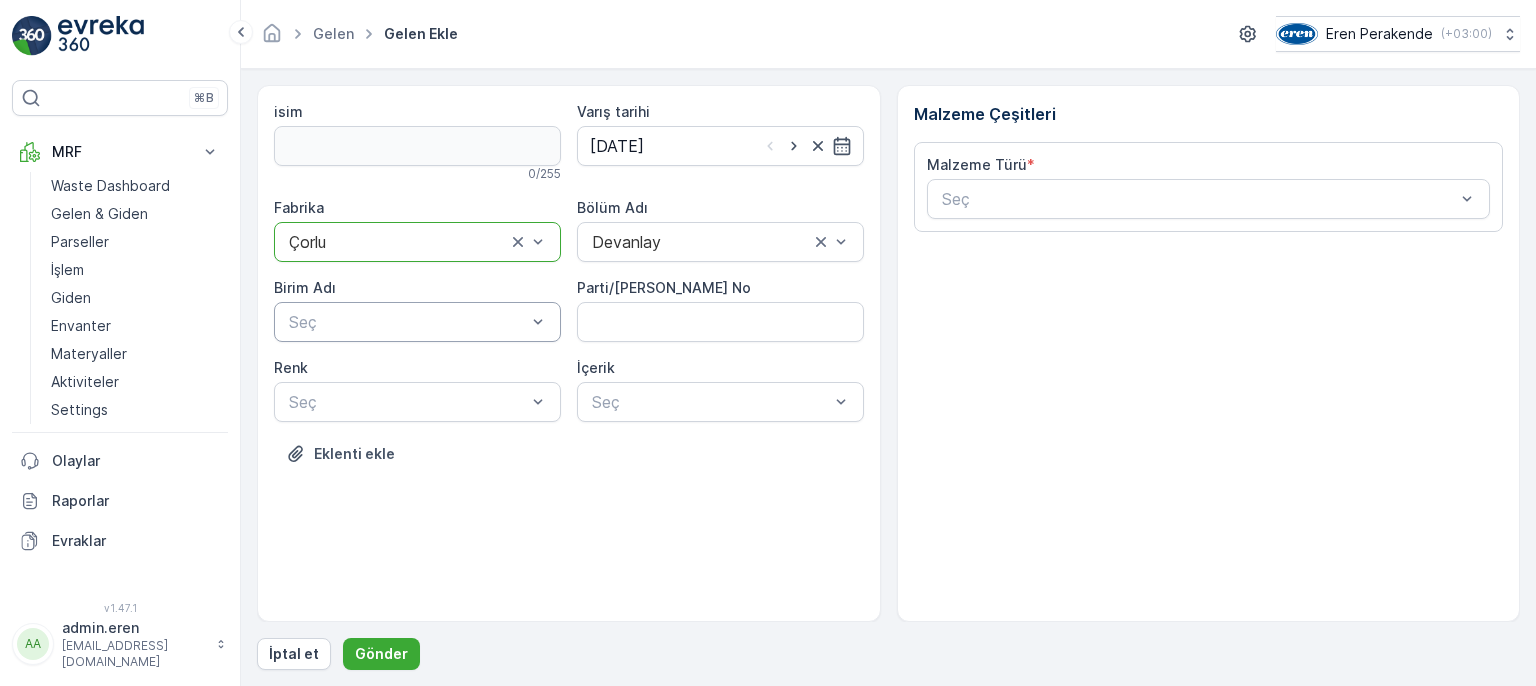 click at bounding box center (407, 322) 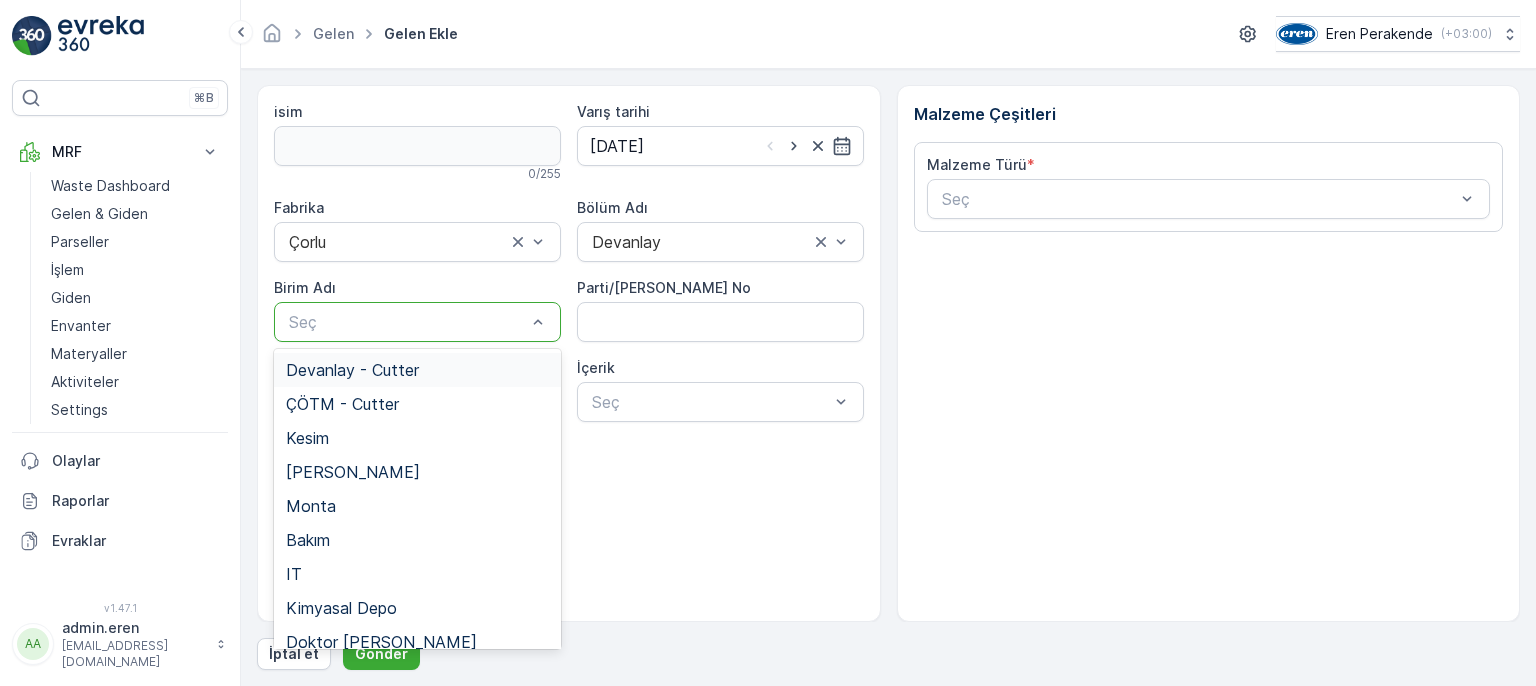 click on "Devanlay  - Cutter" at bounding box center (417, 370) 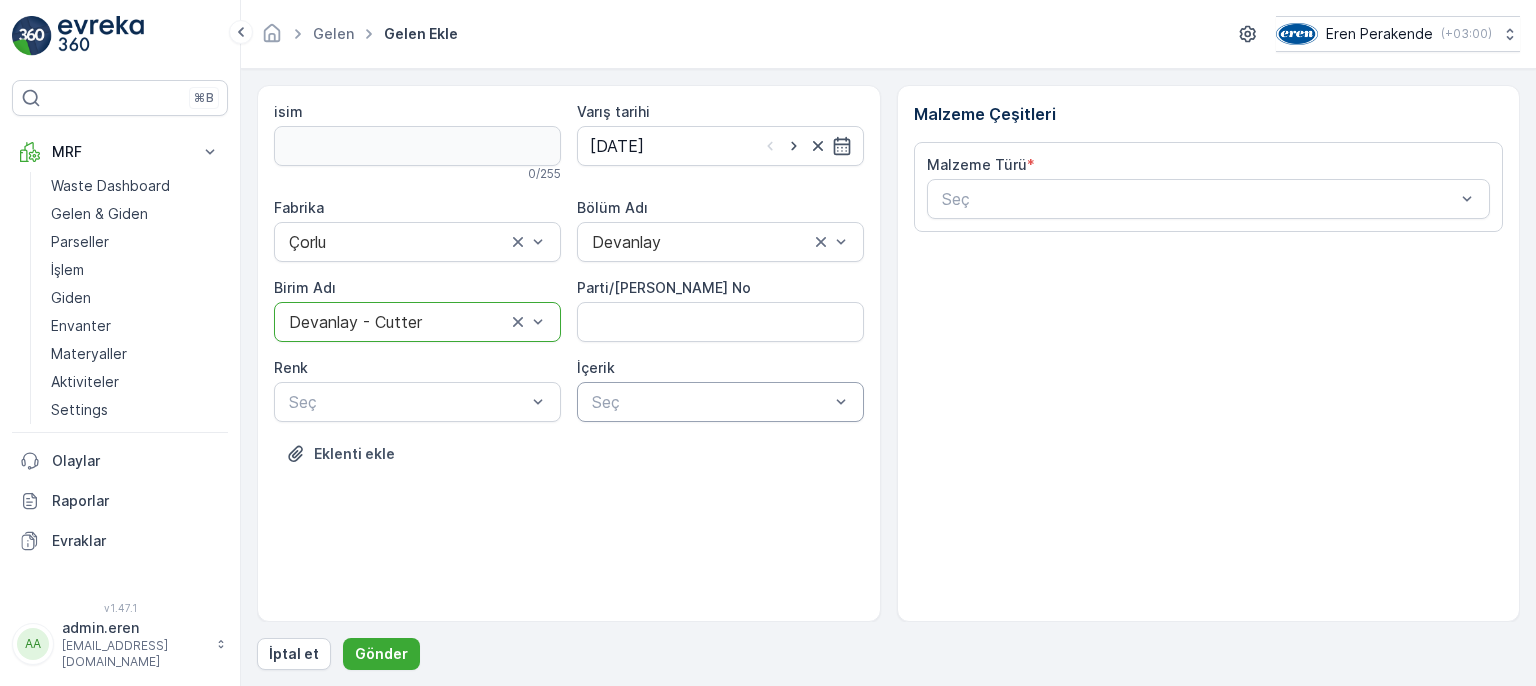 click on "Seç" at bounding box center (720, 402) 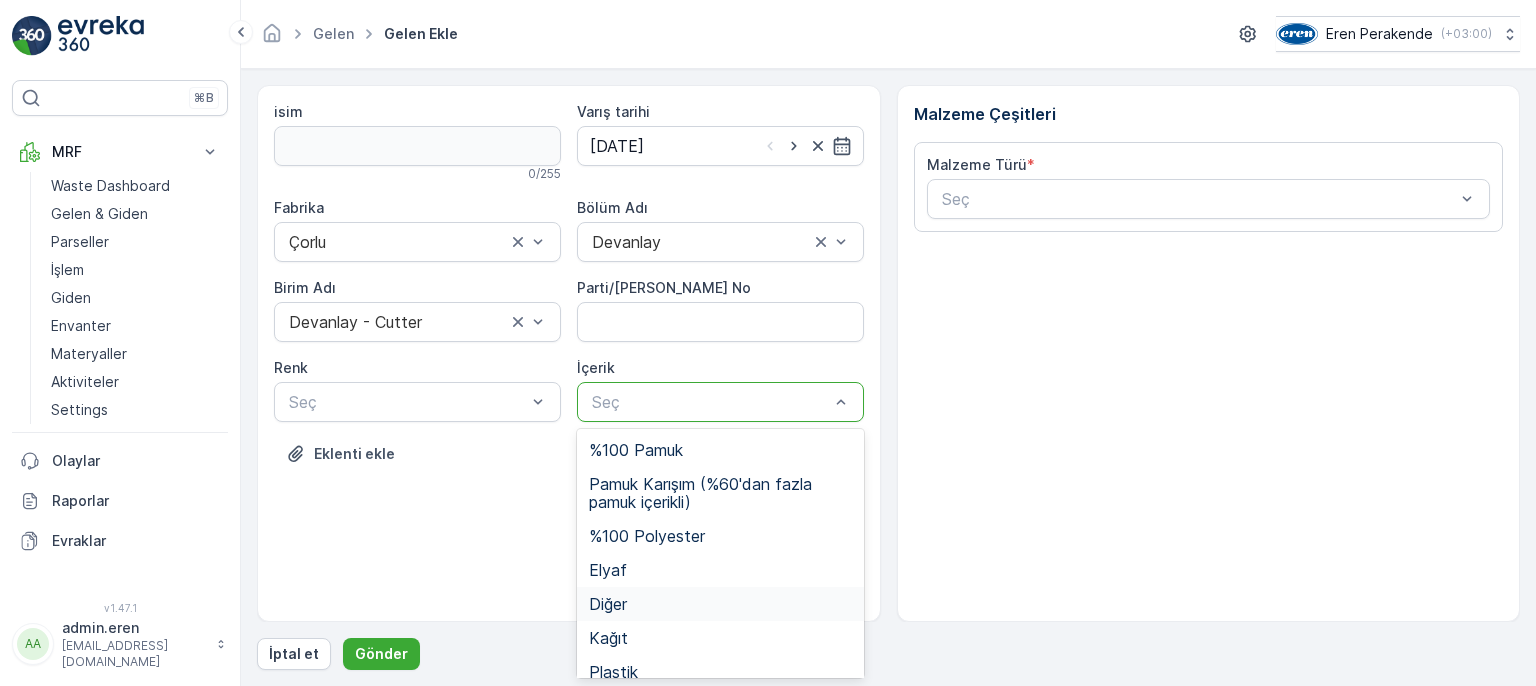 click on "Diğer" at bounding box center [720, 604] 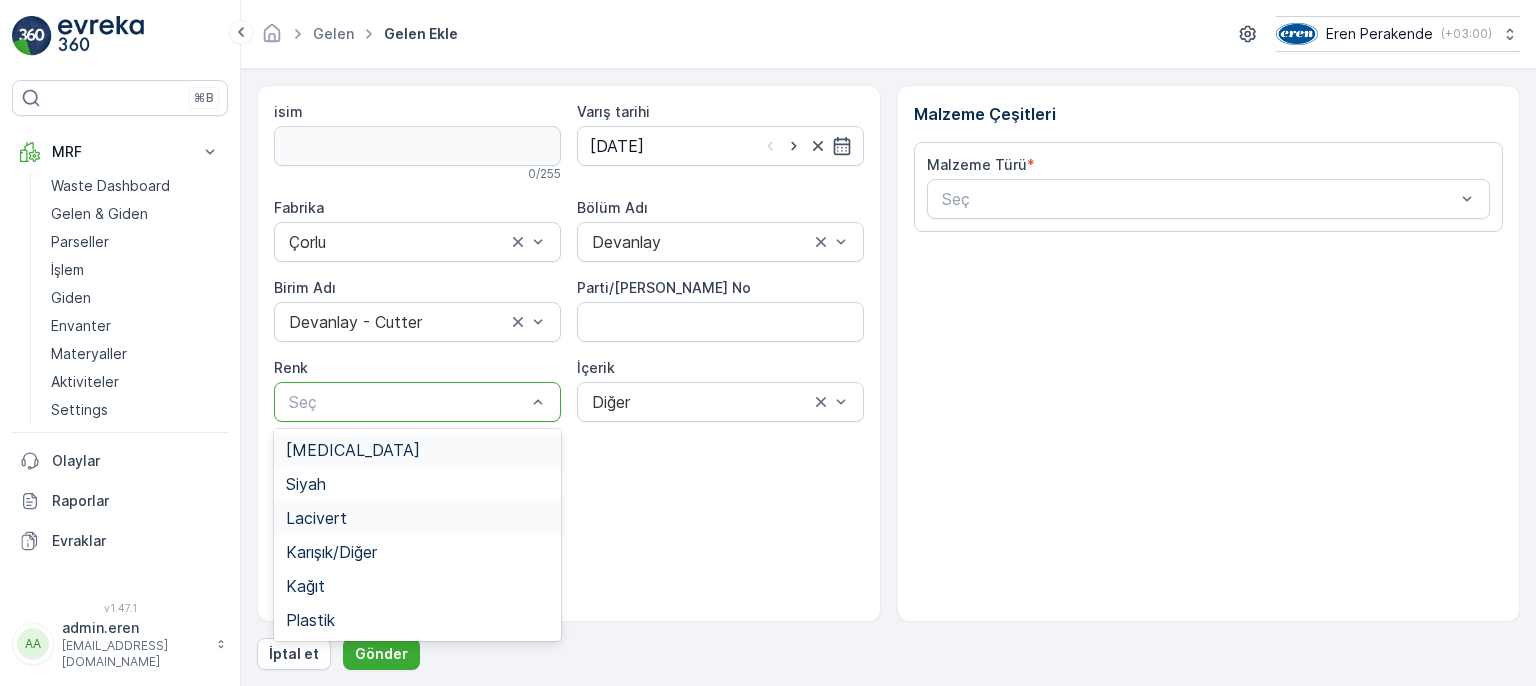drag, startPoint x: 483, startPoint y: 386, endPoint x: 476, endPoint y: 526, distance: 140.1749 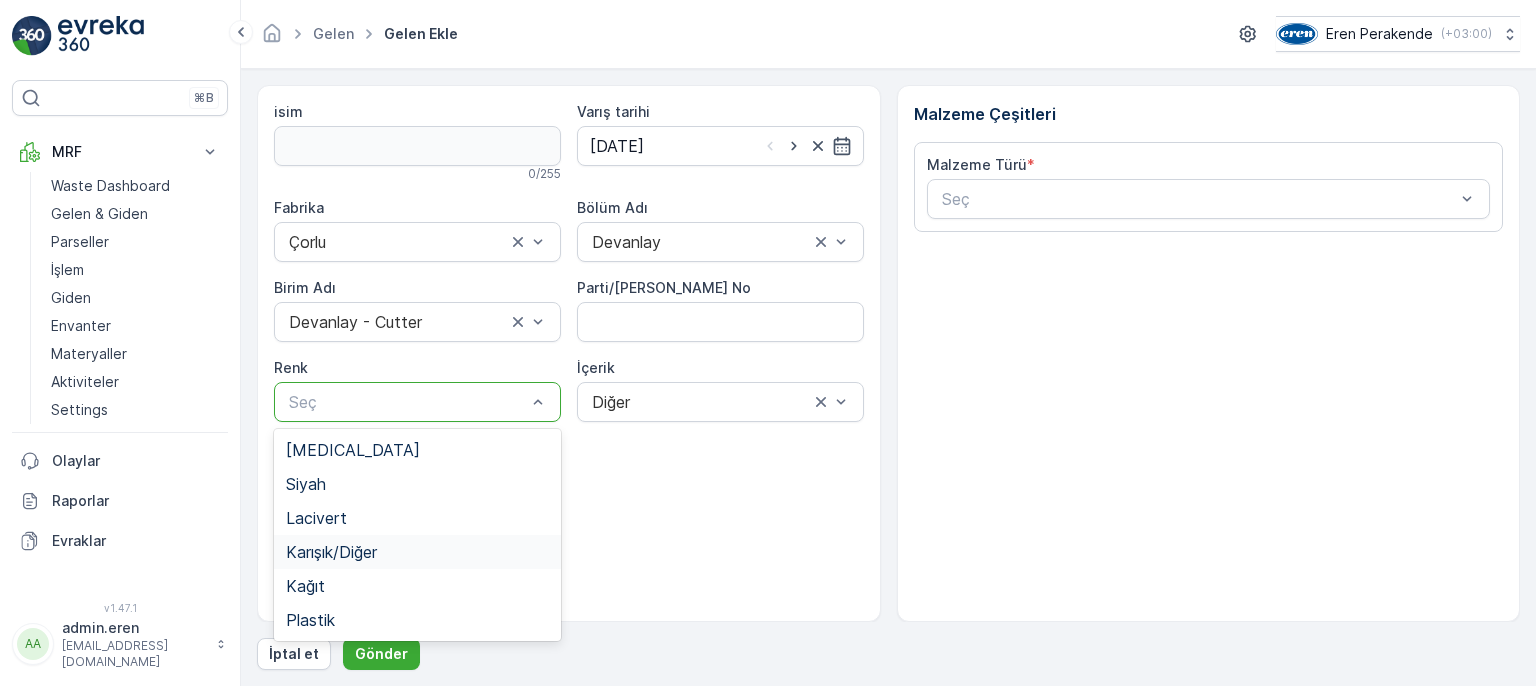 drag, startPoint x: 448, startPoint y: 556, endPoint x: 683, endPoint y: 445, distance: 259.89612 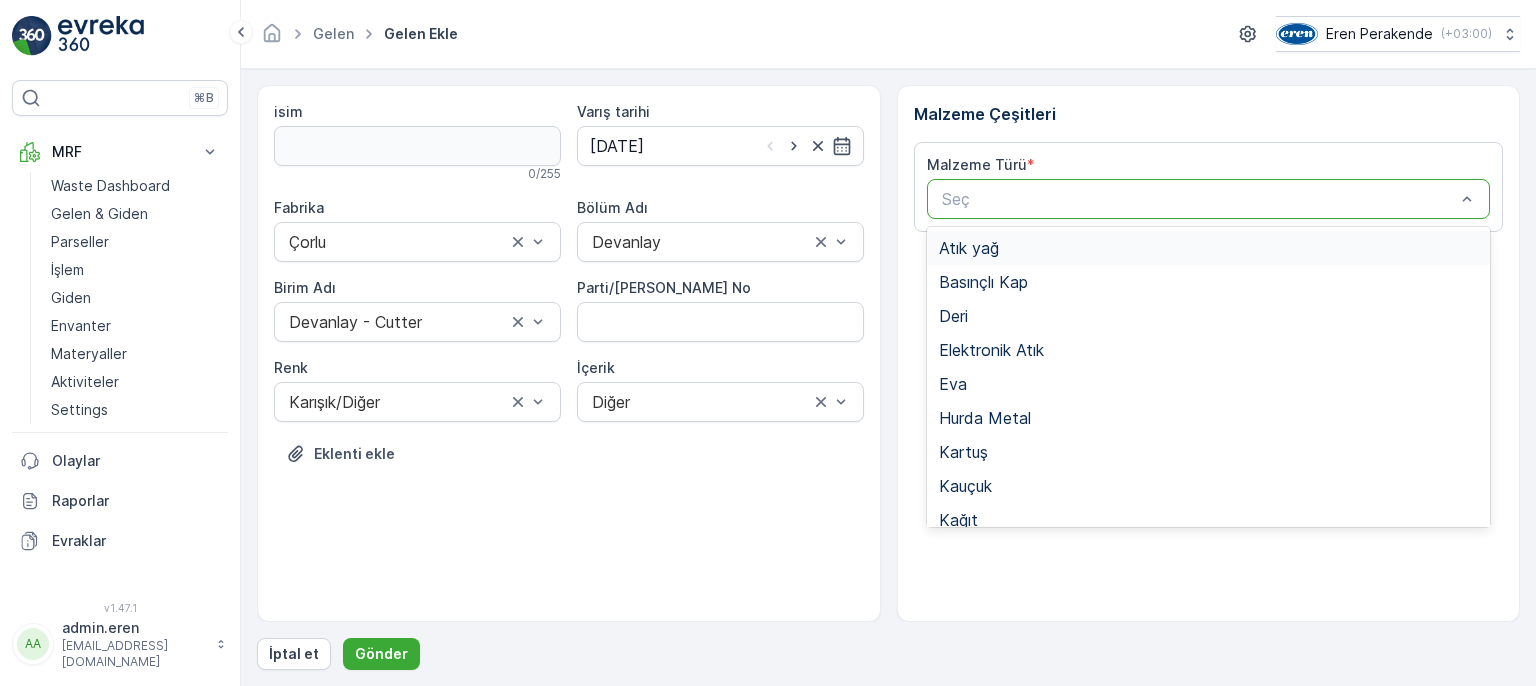 click at bounding box center (1199, 199) 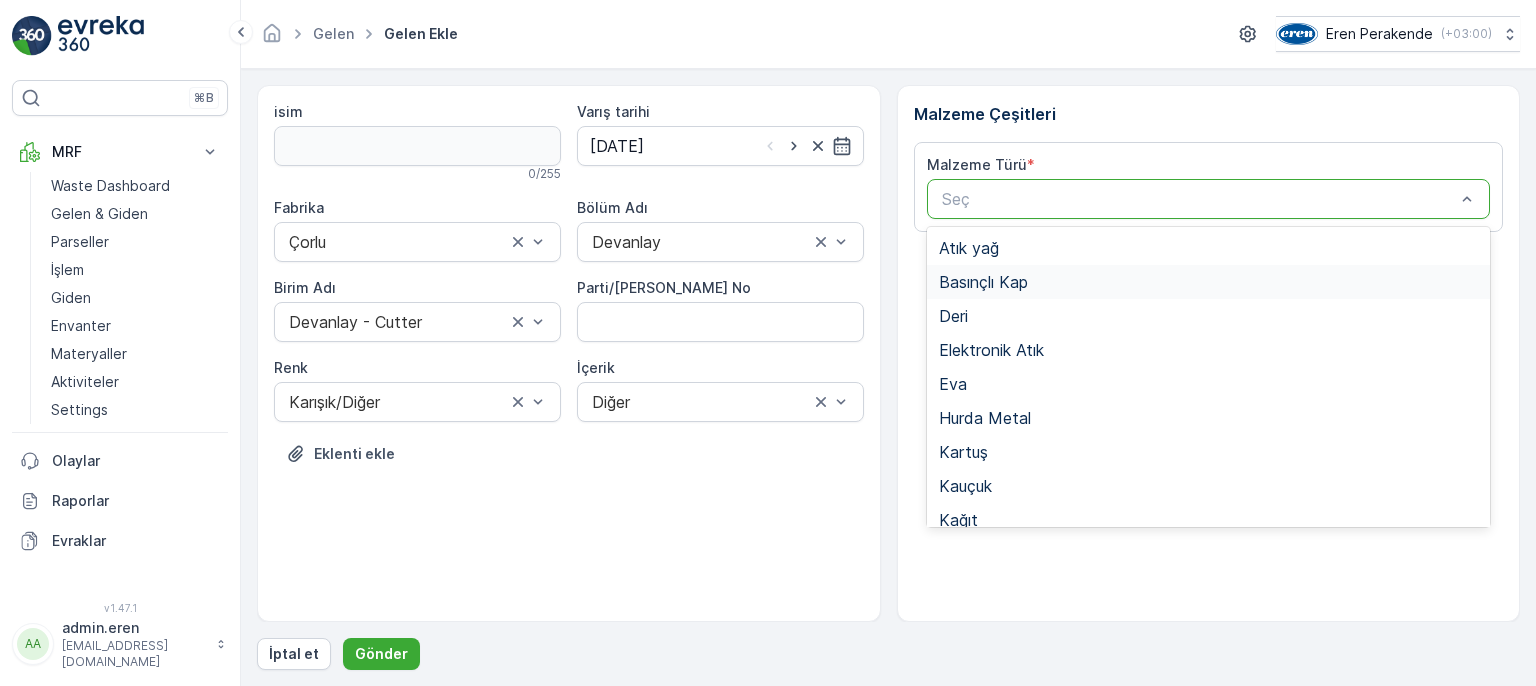 scroll, scrollTop: 200, scrollLeft: 0, axis: vertical 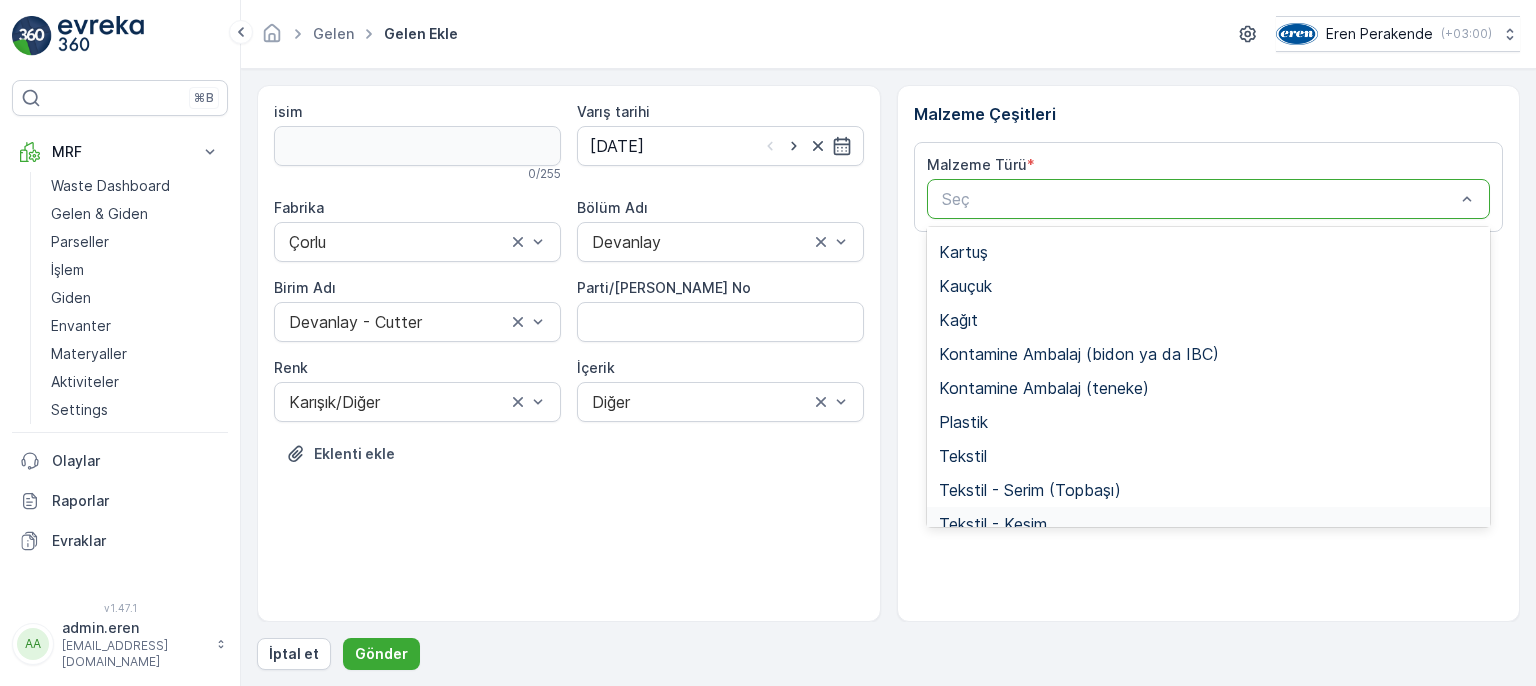 click on "Tekstil - Kesim" at bounding box center (1209, 524) 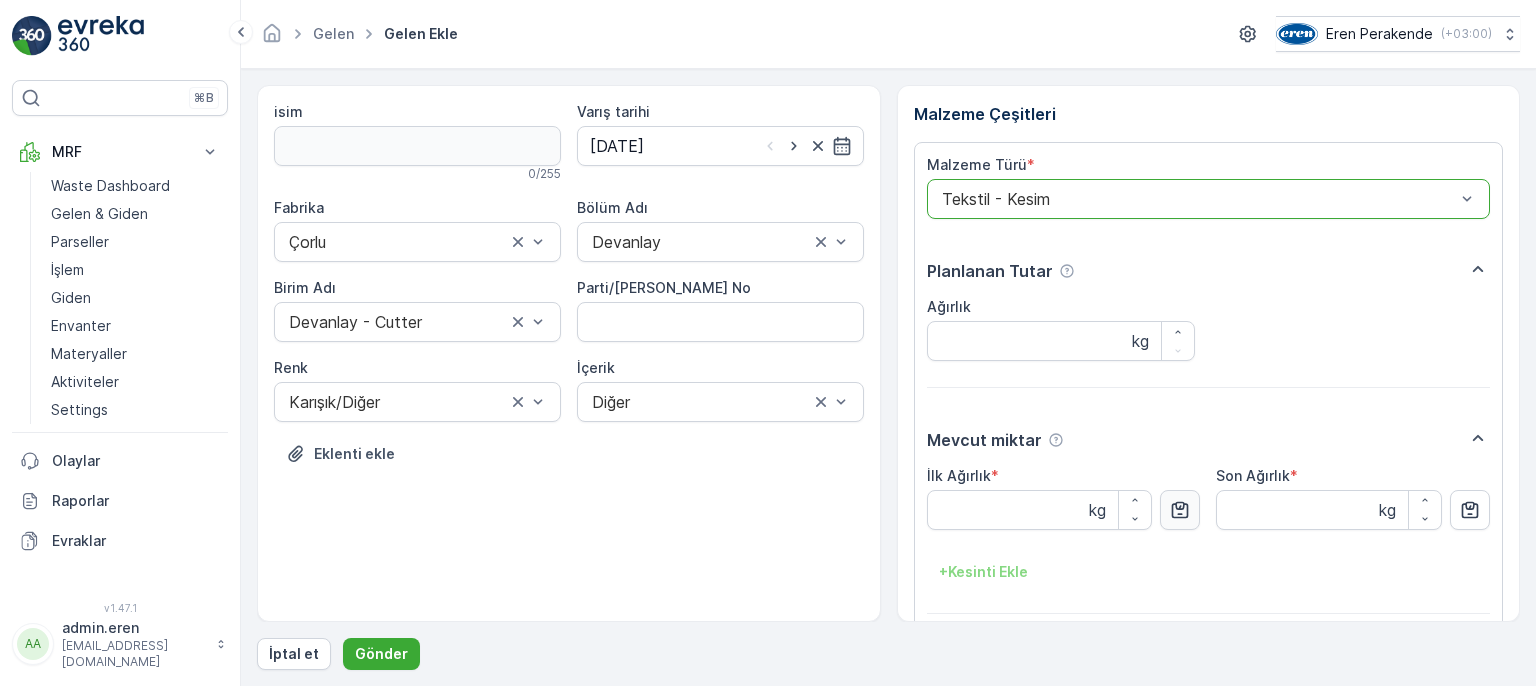 click 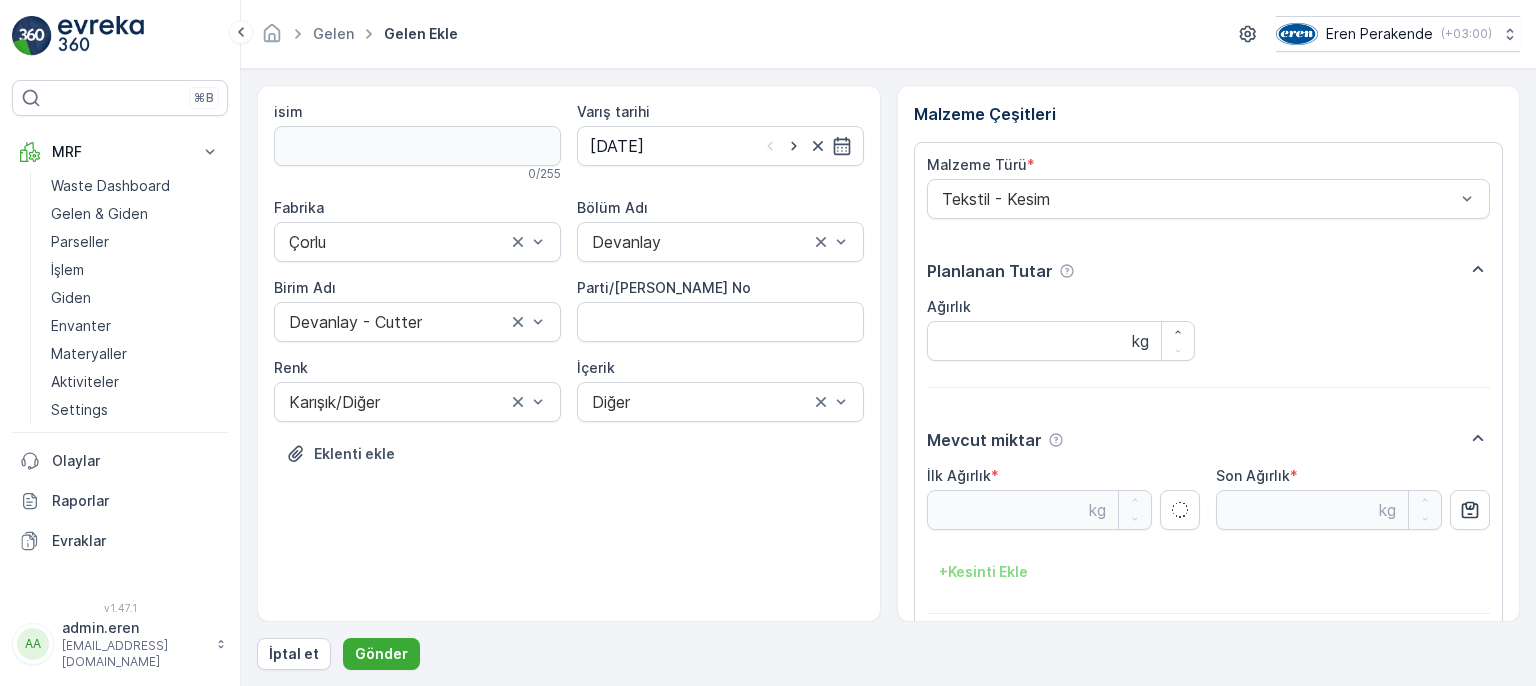 type on "8.04" 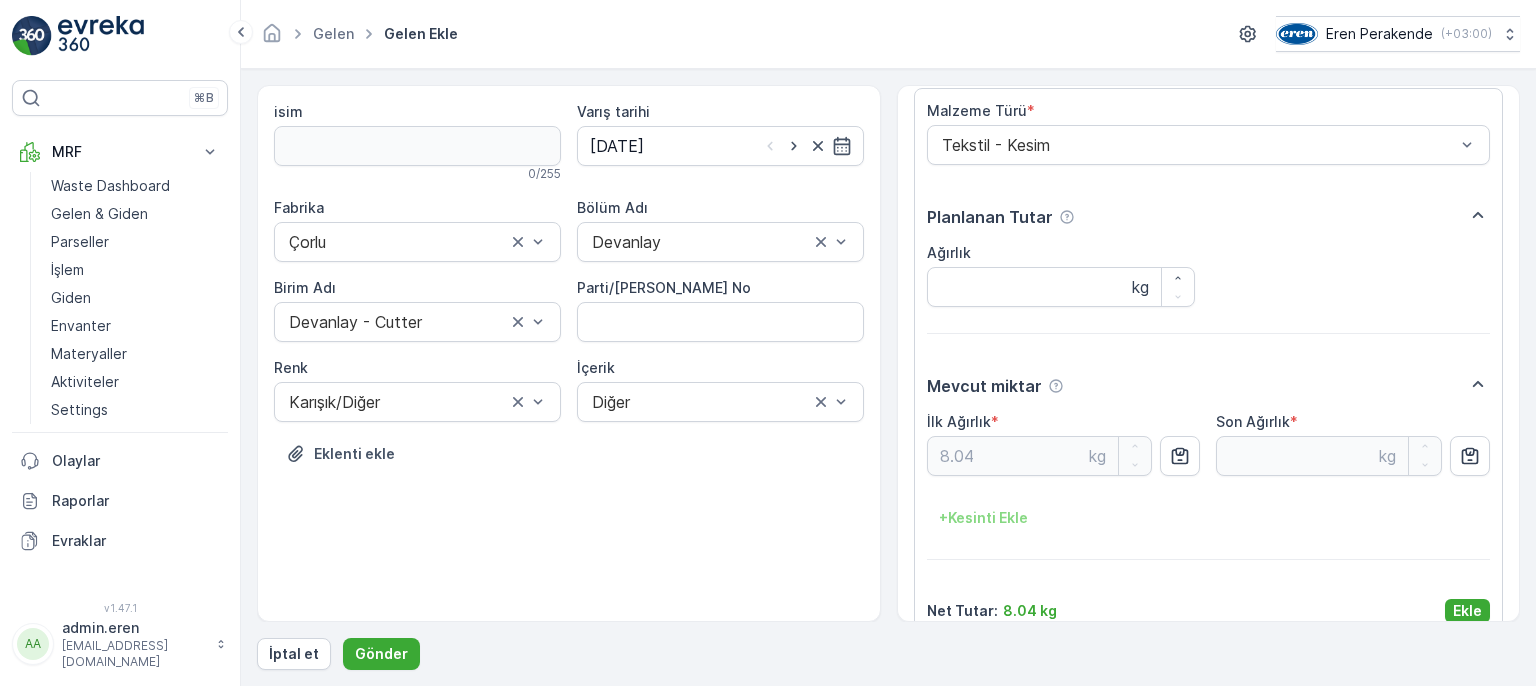 scroll, scrollTop: 84, scrollLeft: 0, axis: vertical 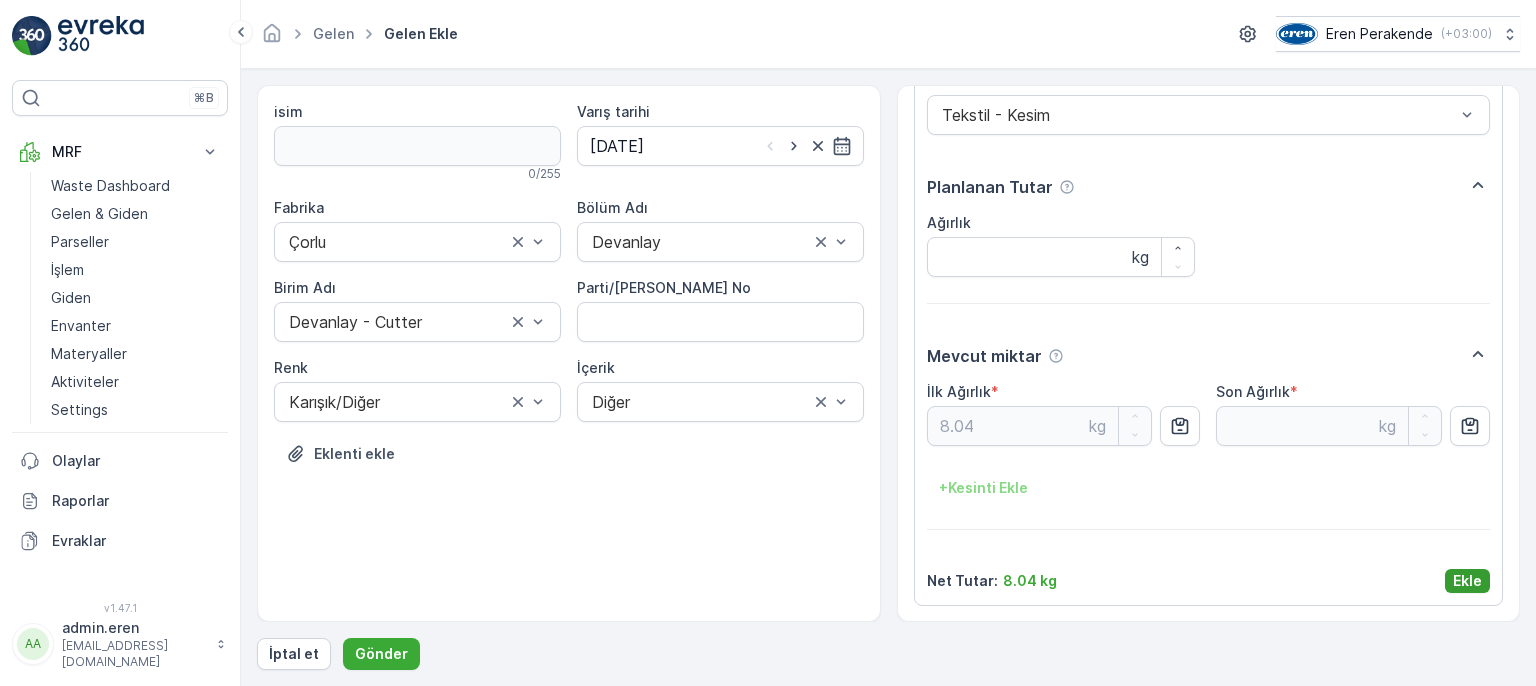 click on "Ekle" at bounding box center [1467, 581] 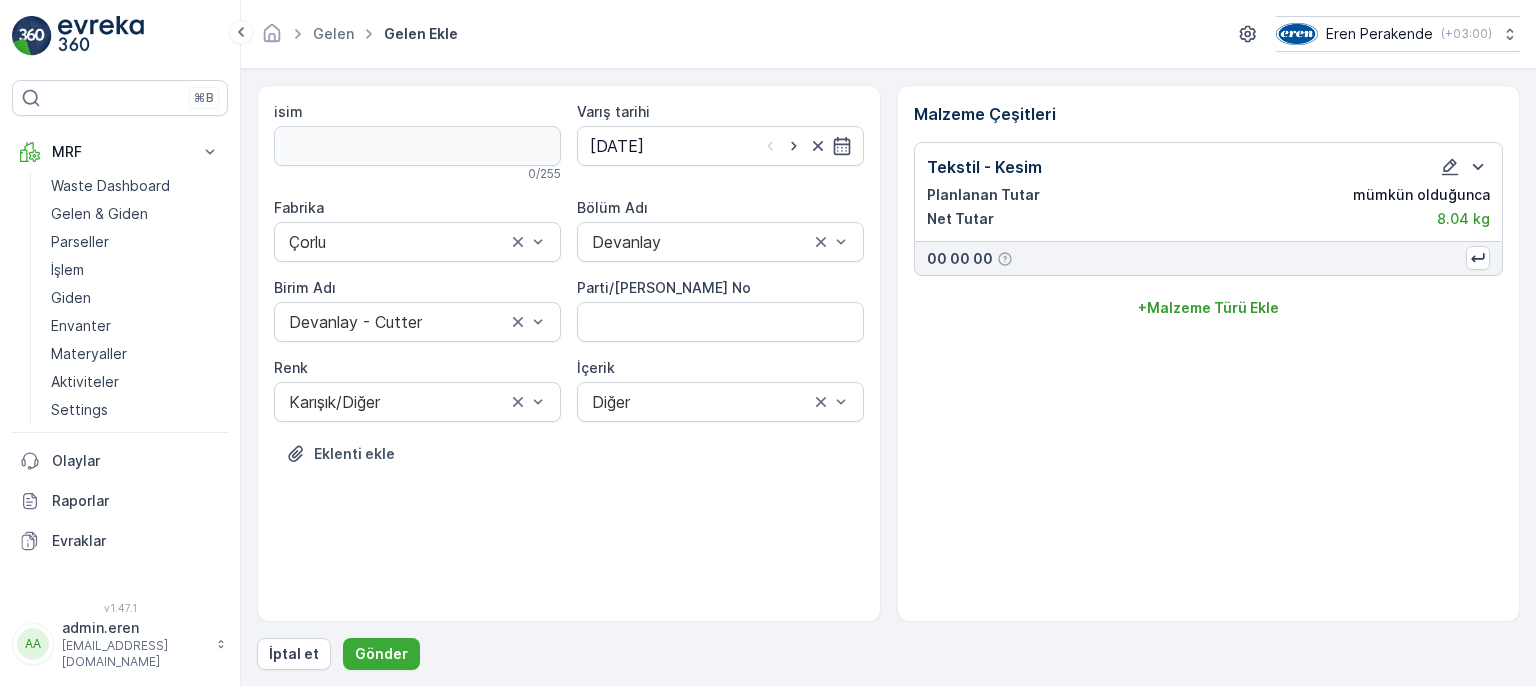 scroll, scrollTop: 0, scrollLeft: 0, axis: both 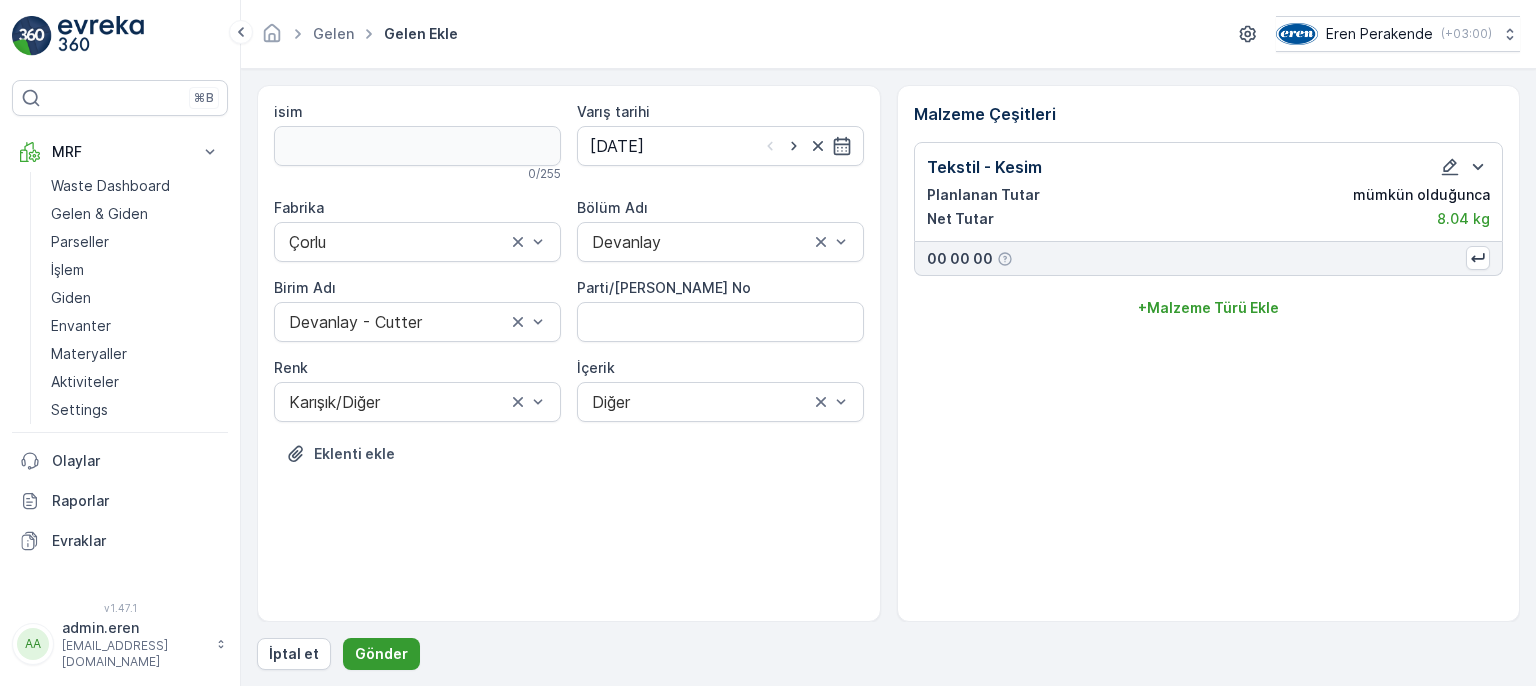 click on "Gönder" at bounding box center [381, 654] 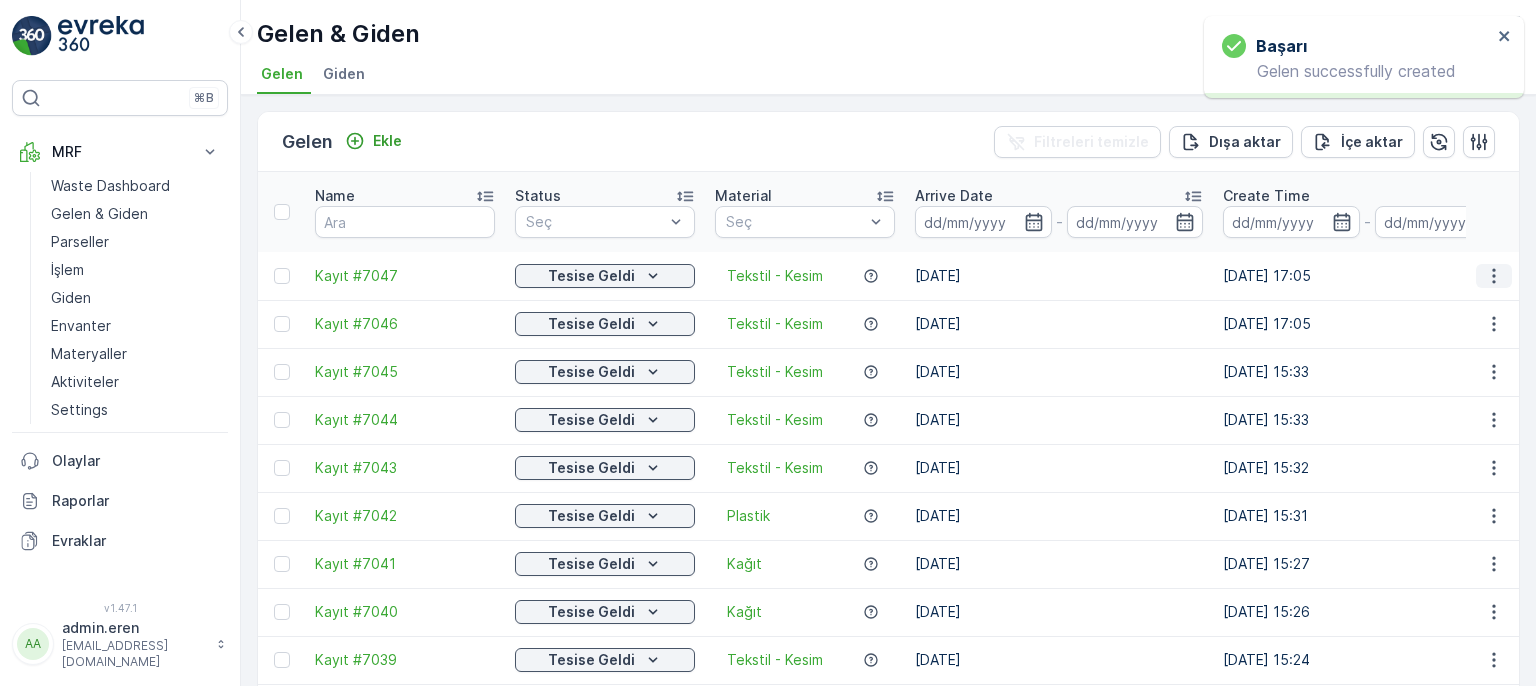 click 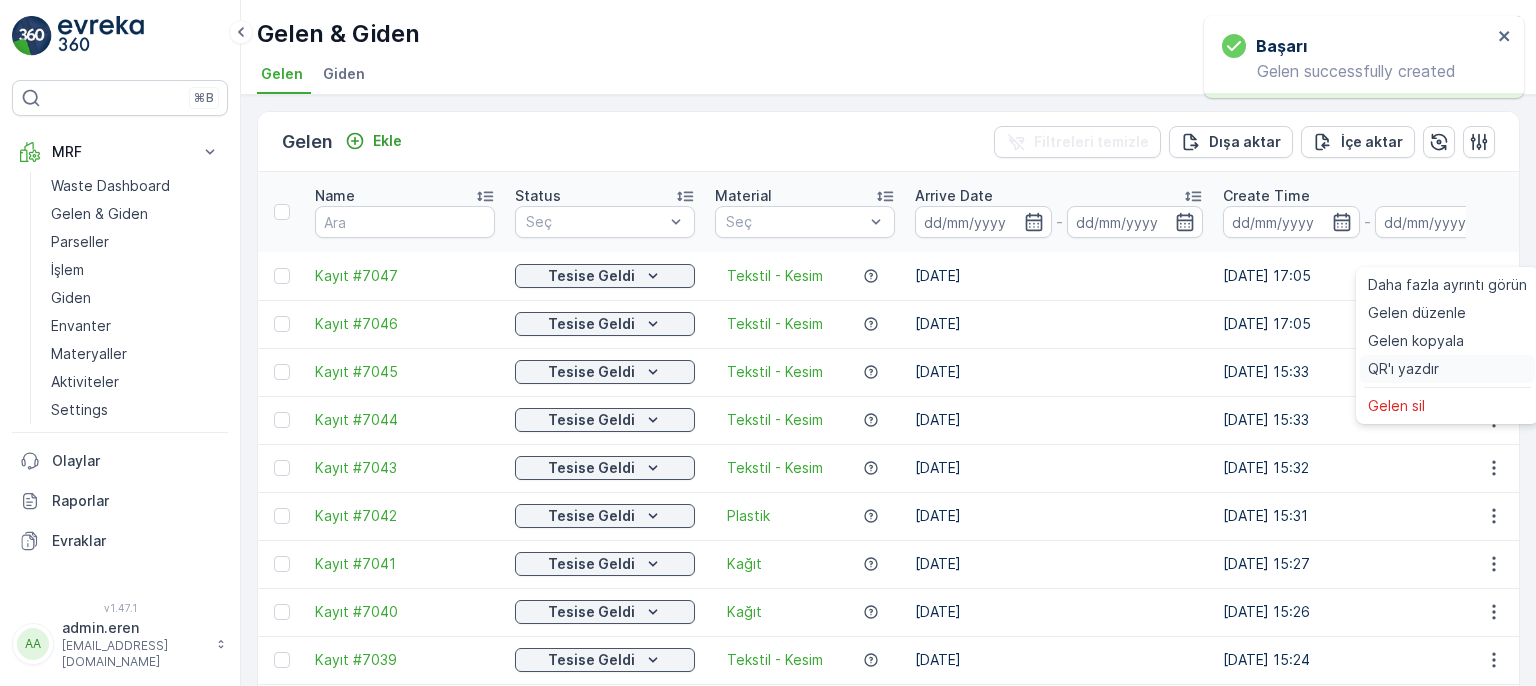 click on "QR'ı yazdır" at bounding box center (1403, 369) 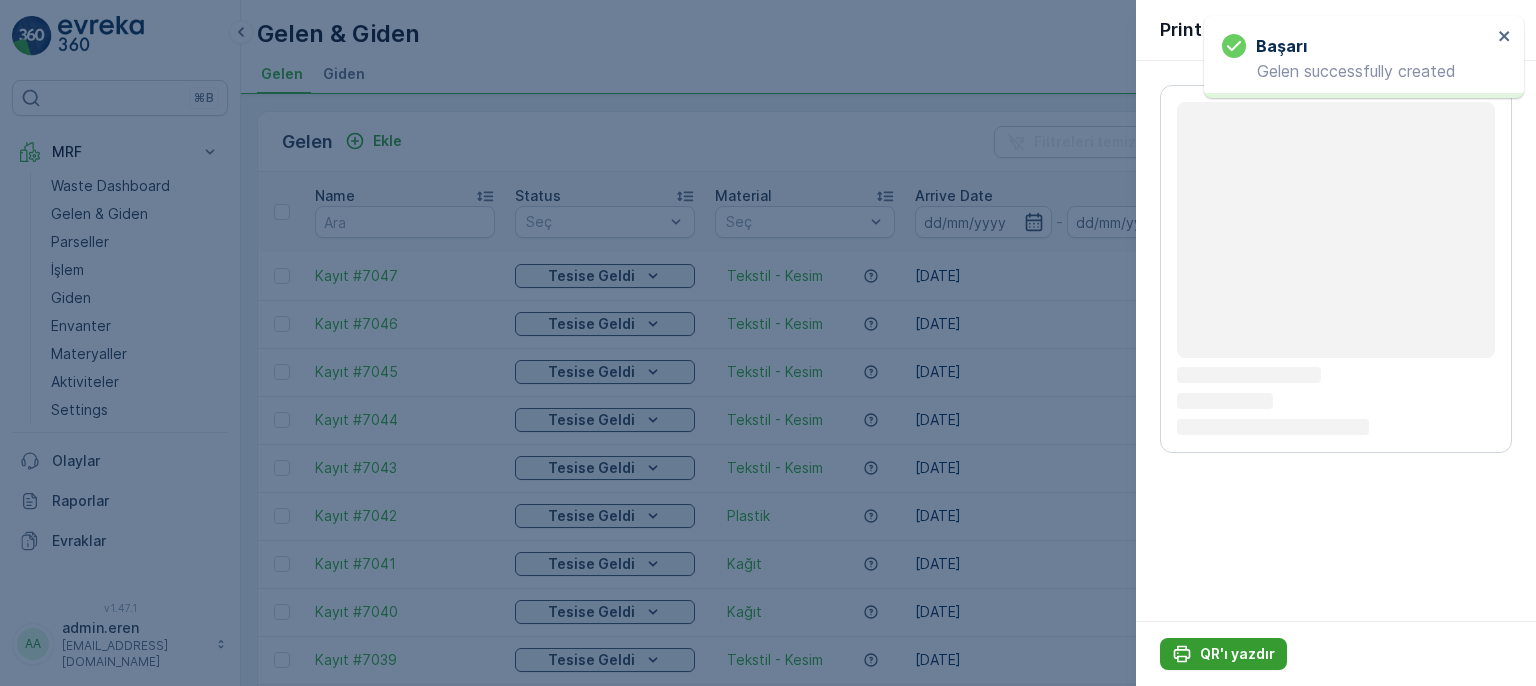 click on "QR'ı yazdır" at bounding box center [1237, 654] 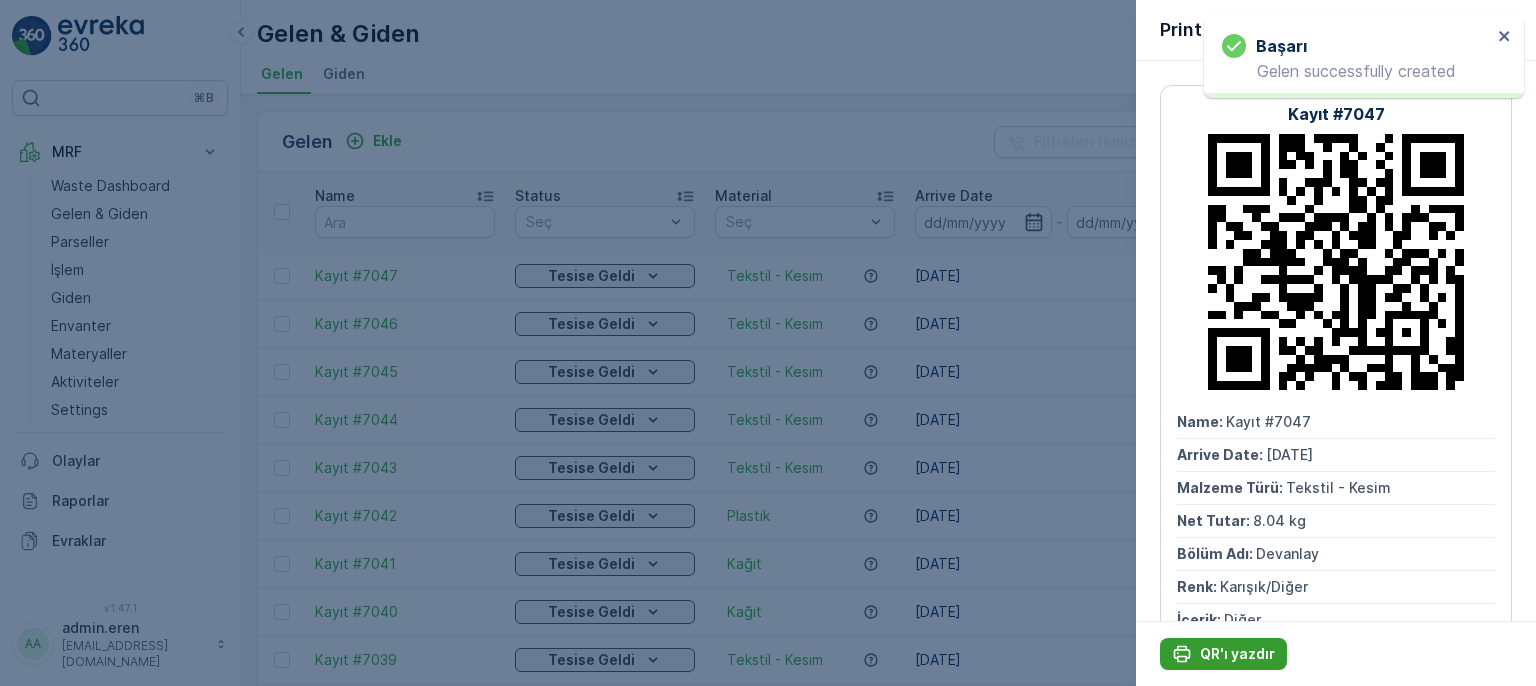 click on "QR'ı yazdır" at bounding box center (1237, 654) 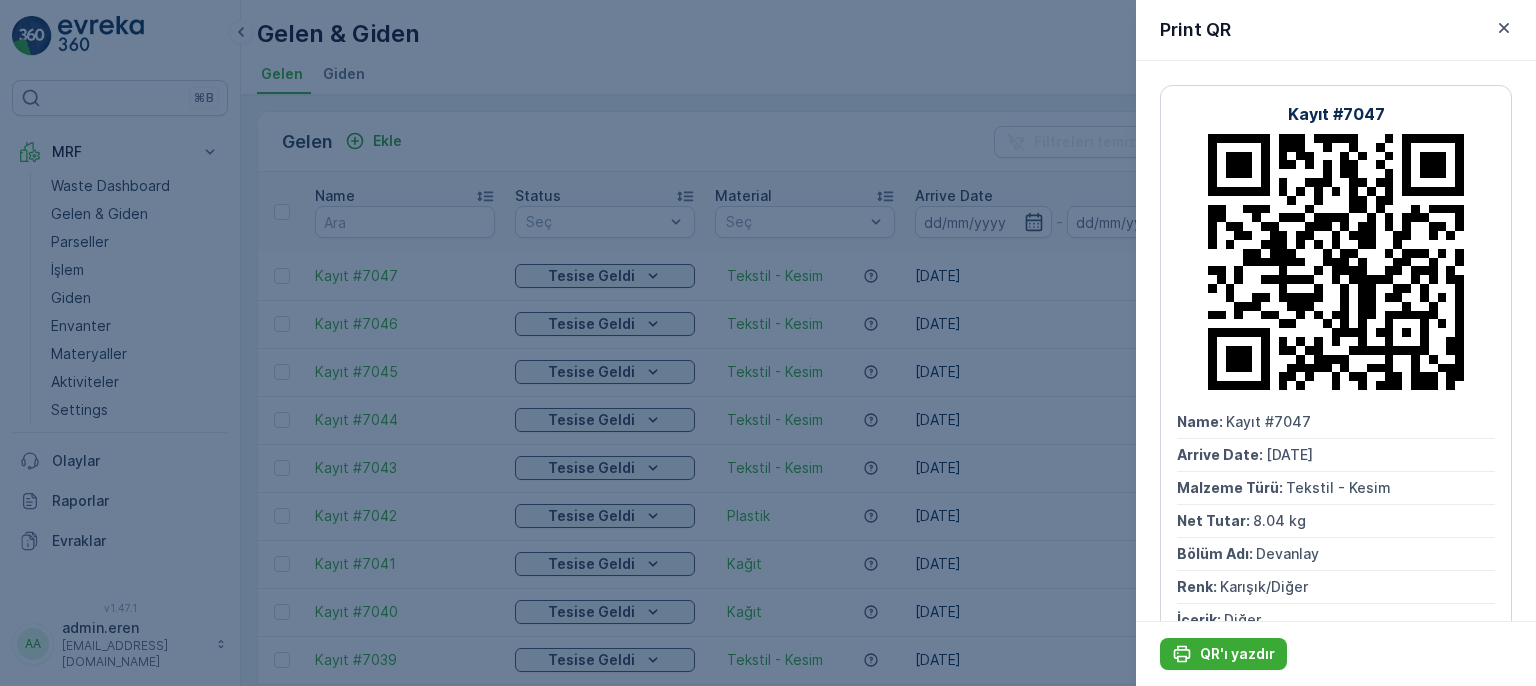 click at bounding box center (768, 343) 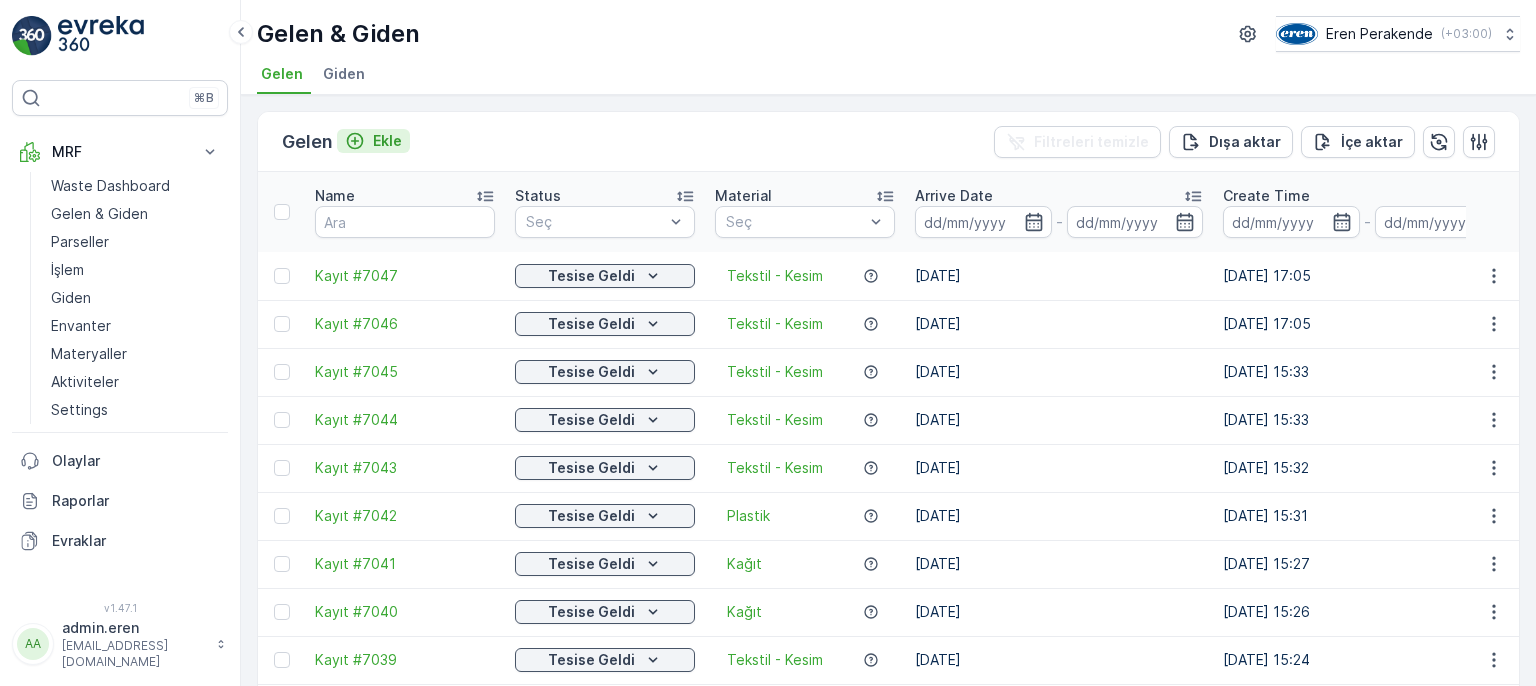 click on "Ekle" at bounding box center [387, 141] 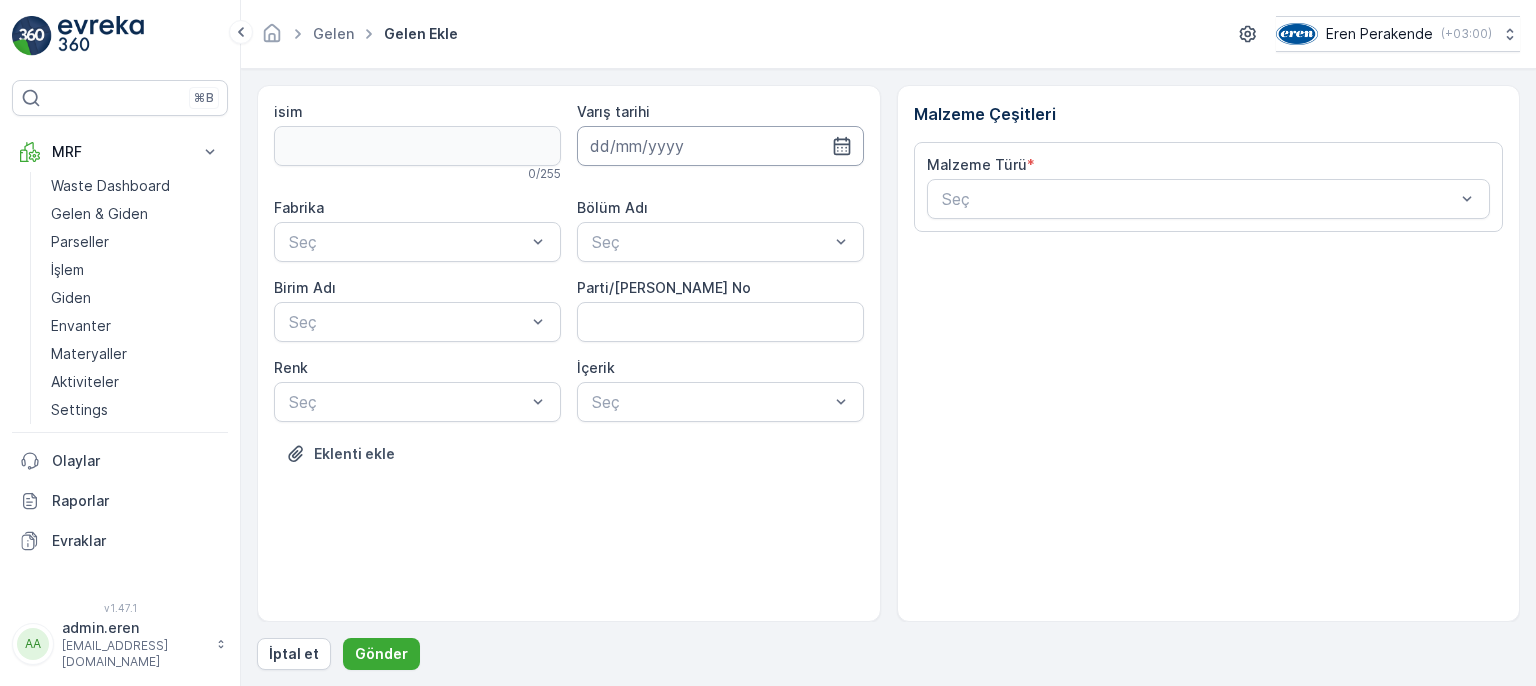 click at bounding box center [720, 146] 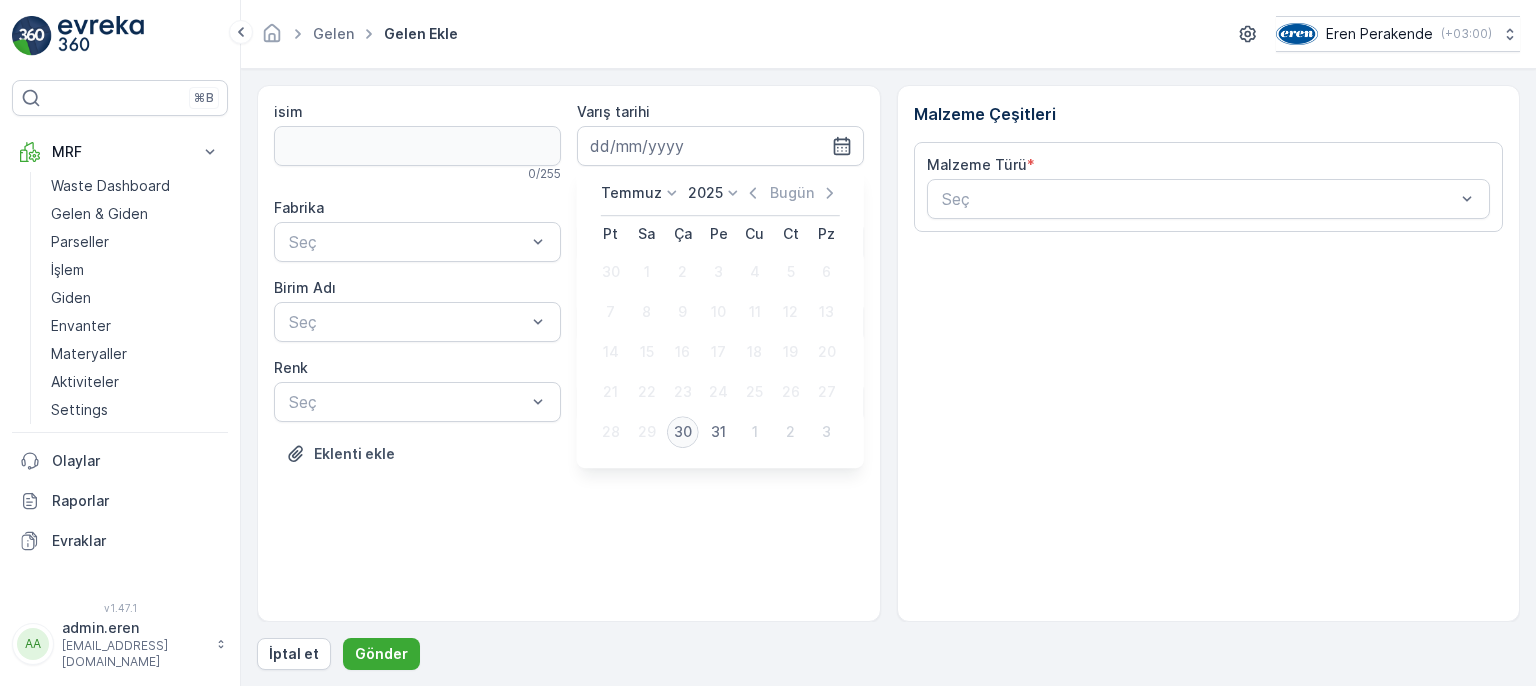 click on "30" at bounding box center (683, 432) 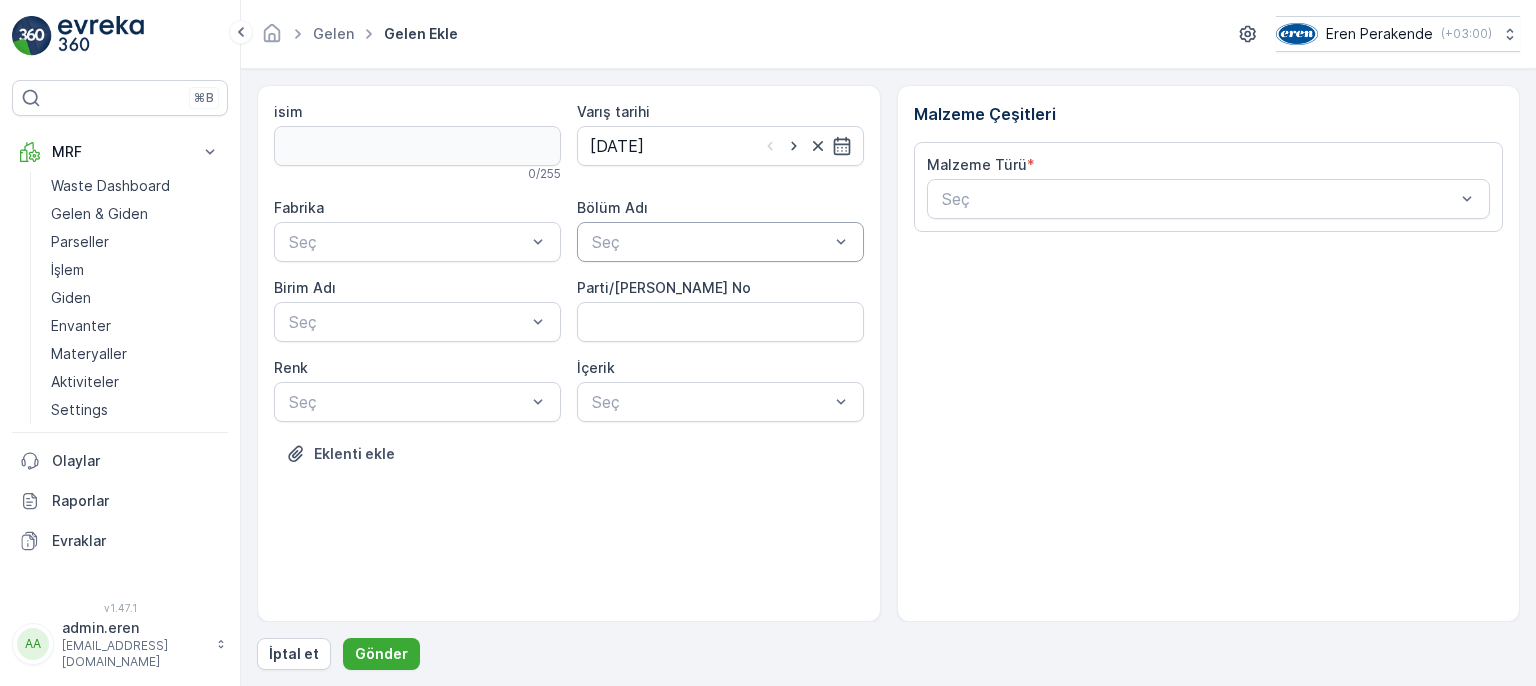 click at bounding box center [710, 242] 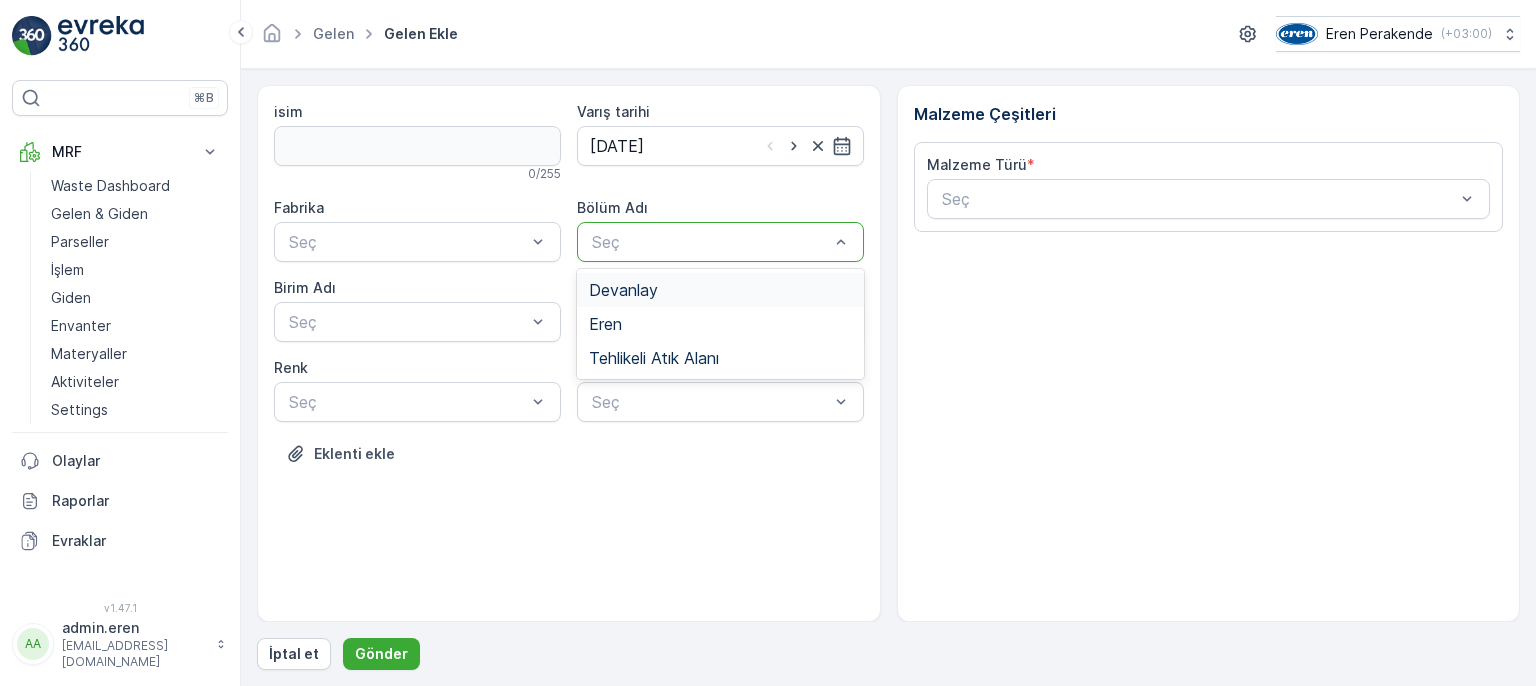 click on "Devanlay" at bounding box center (720, 290) 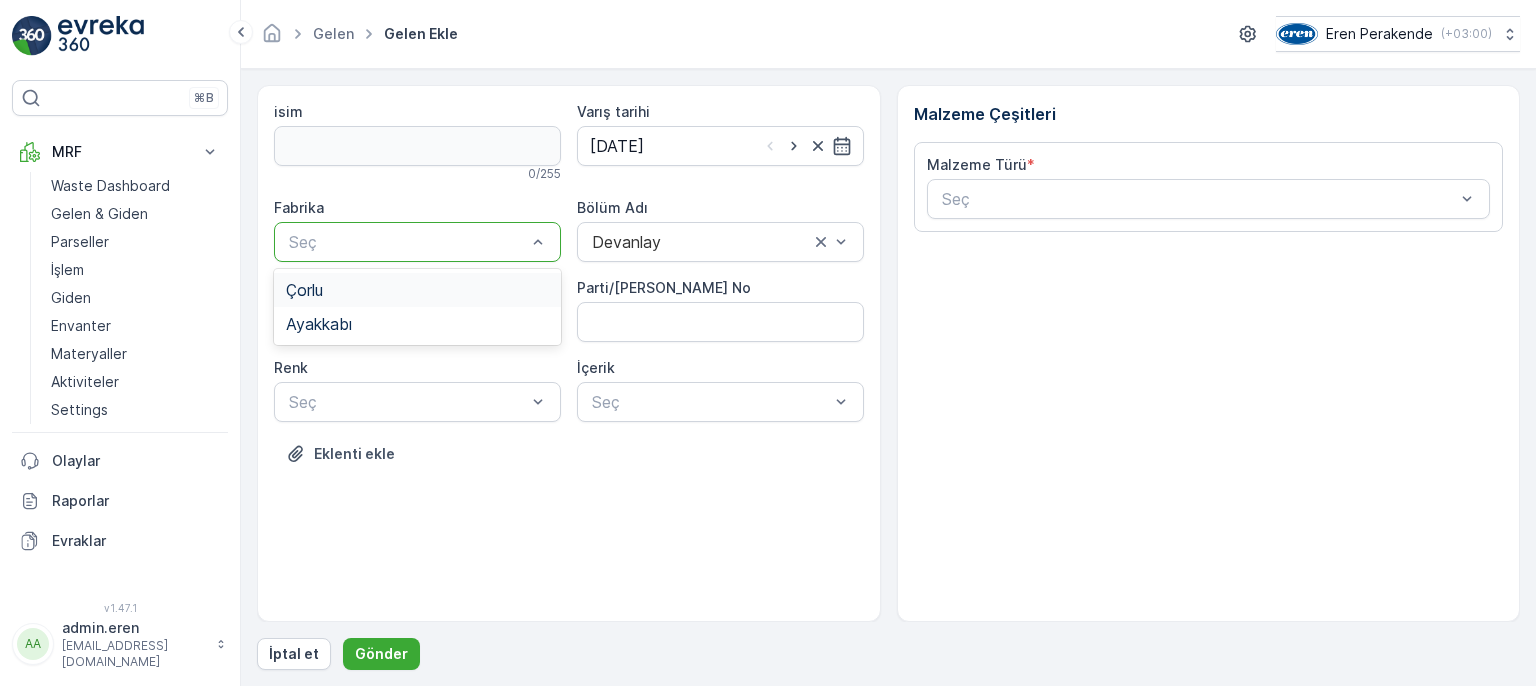 click at bounding box center [407, 242] 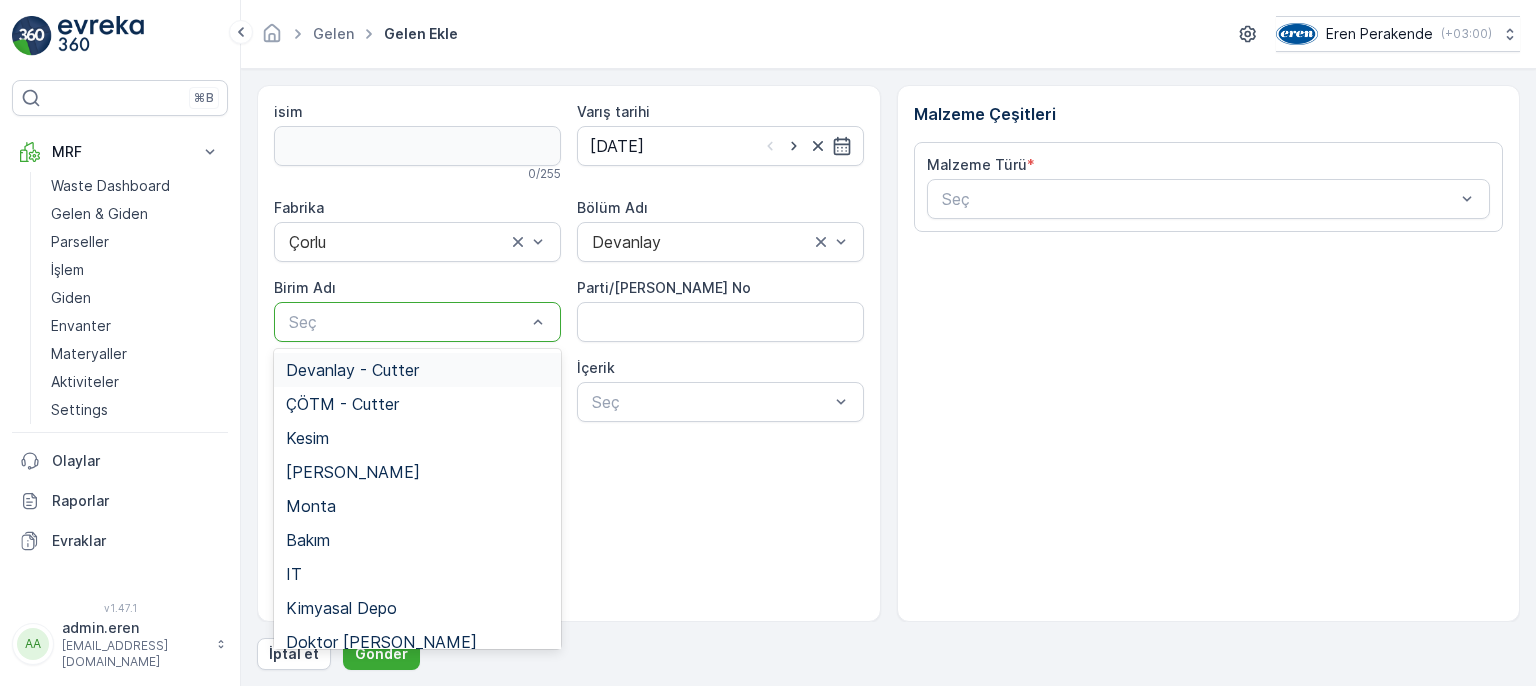 click on "Devanlay  - Cutter" at bounding box center [417, 370] 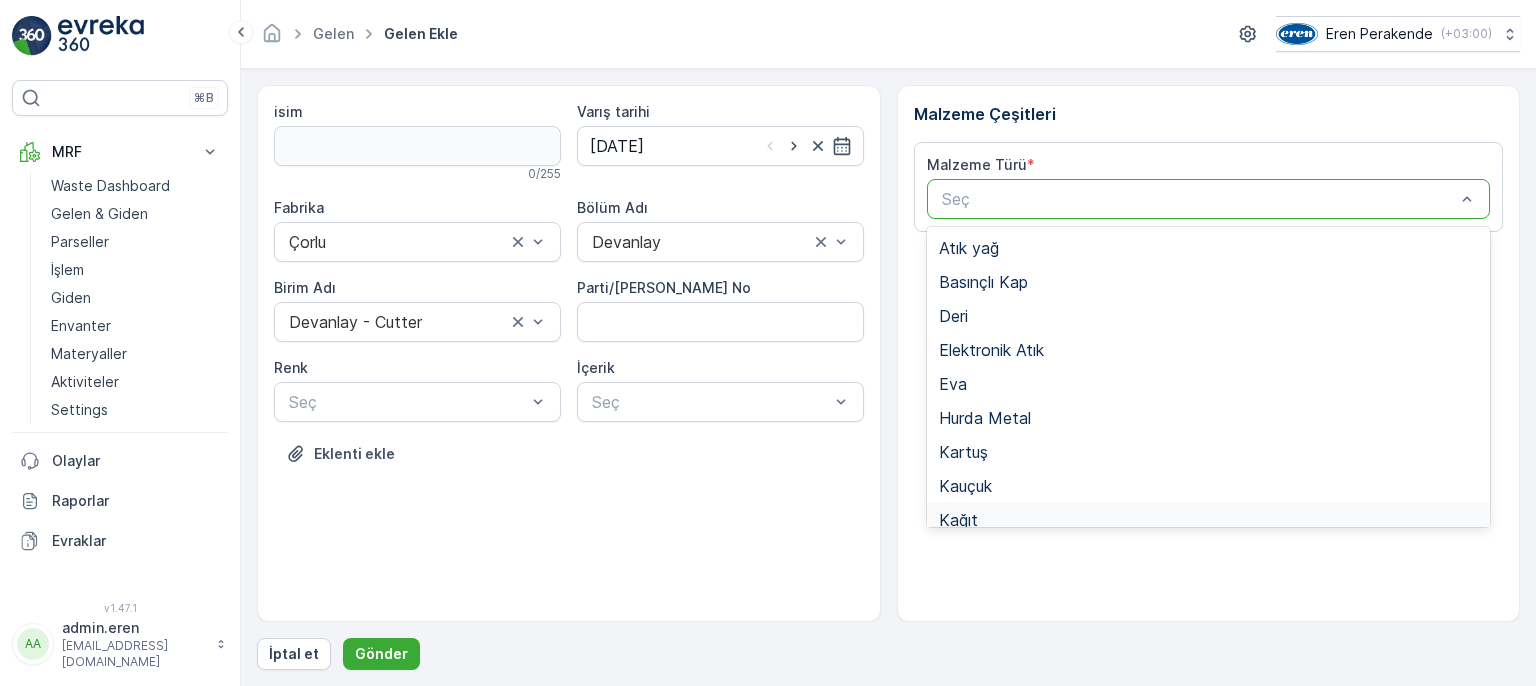 click on "Kağıt" at bounding box center (1209, 520) 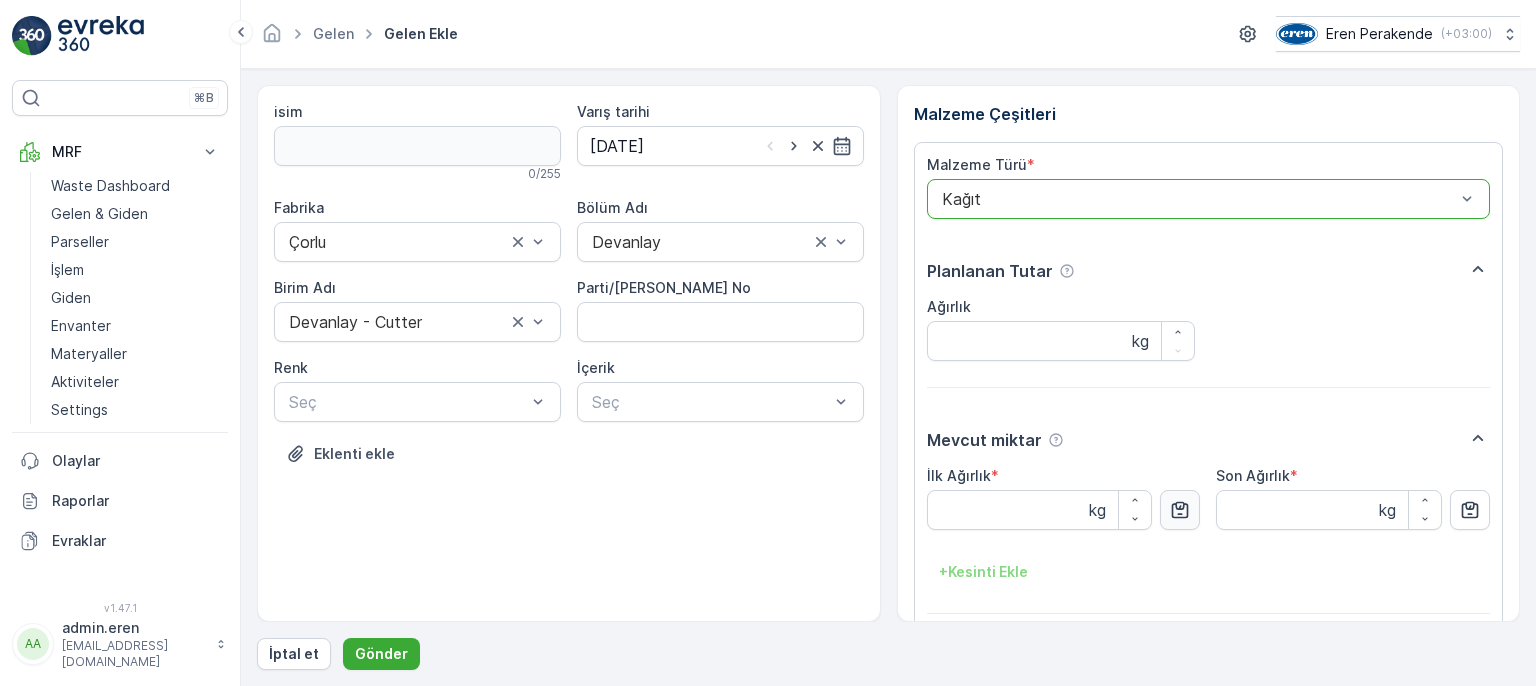 click 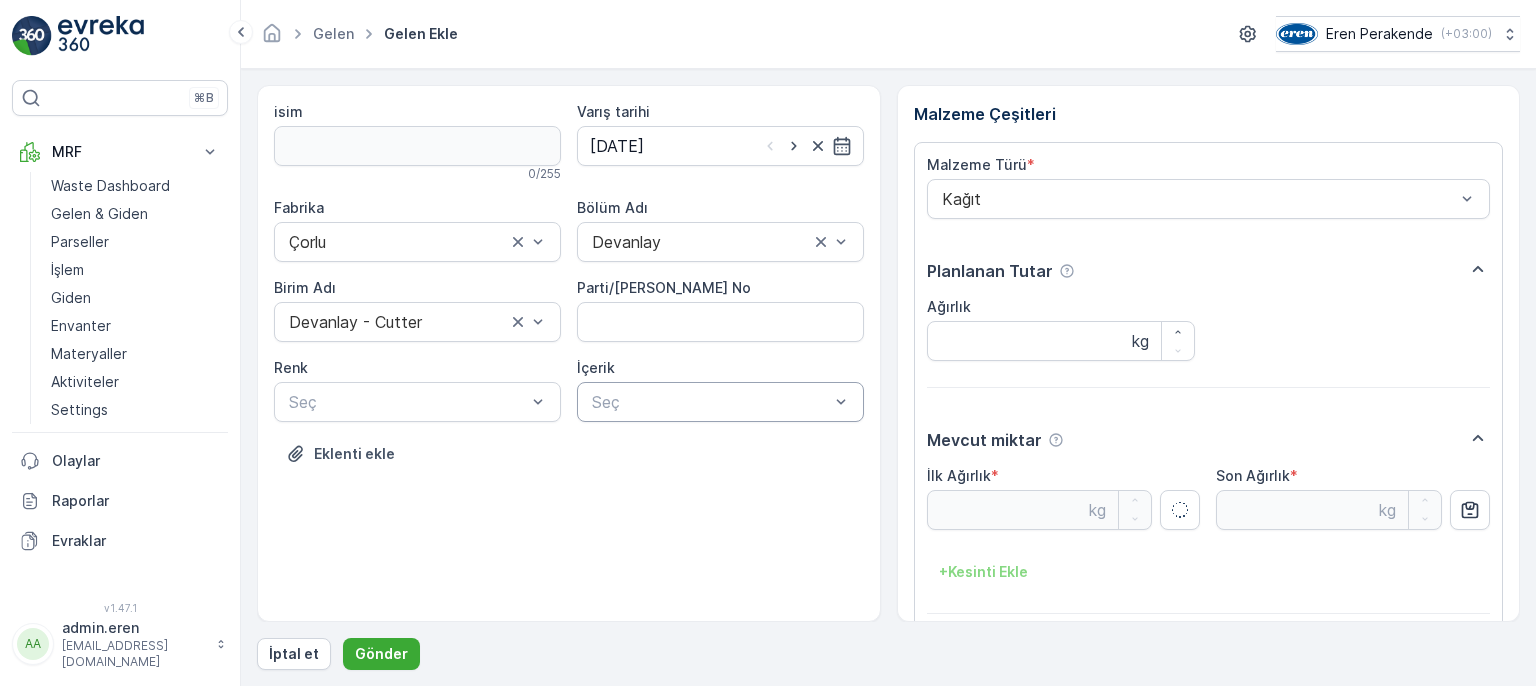 type on "2.35" 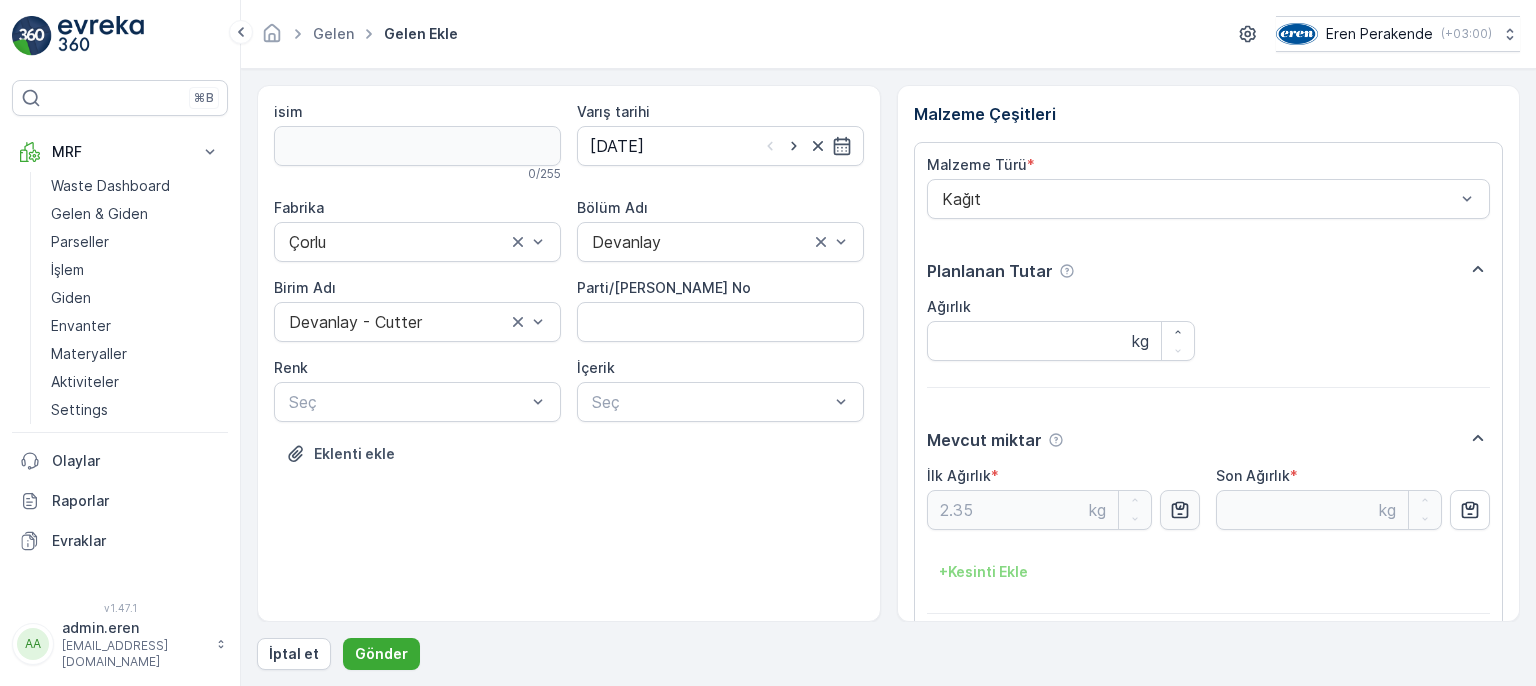 drag, startPoint x: 722, startPoint y: 389, endPoint x: 722, endPoint y: 421, distance: 32 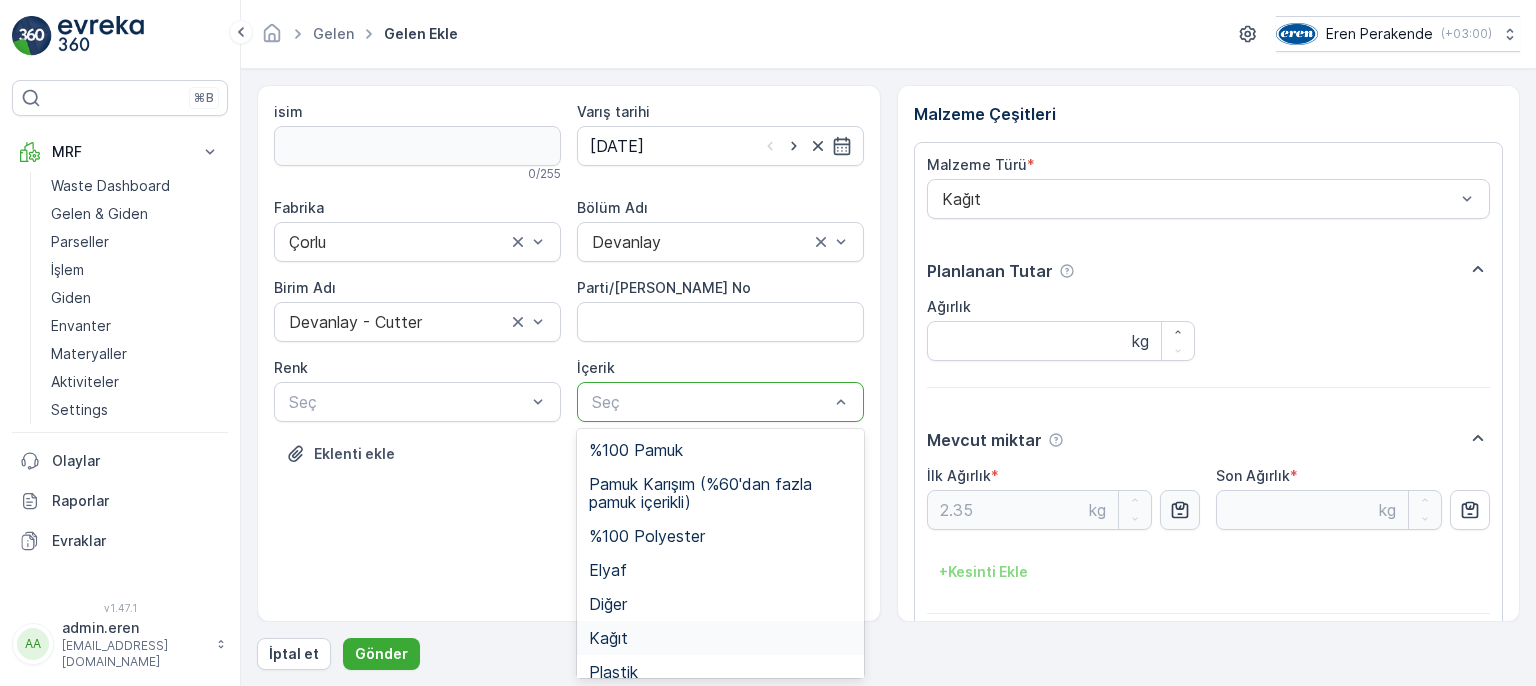 click on "Kağıt" at bounding box center (720, 638) 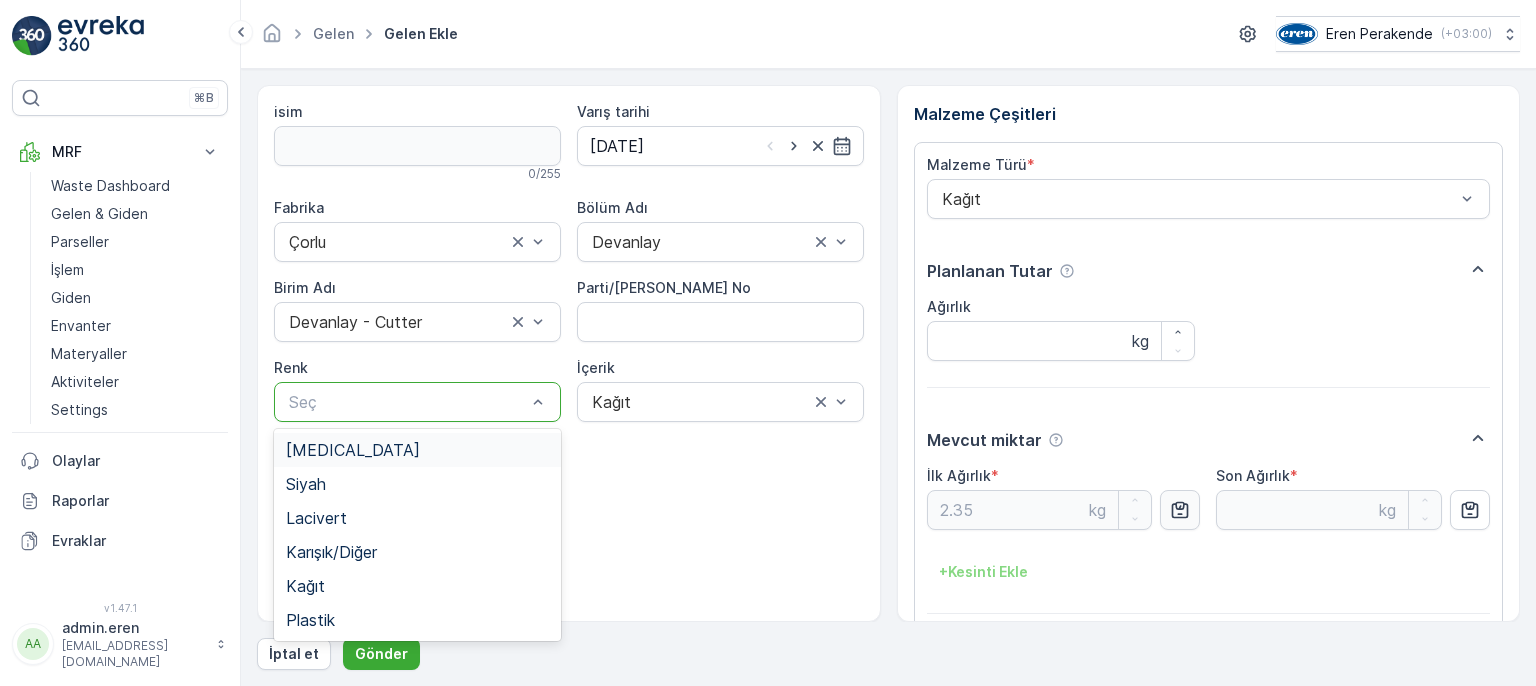 click at bounding box center [407, 402] 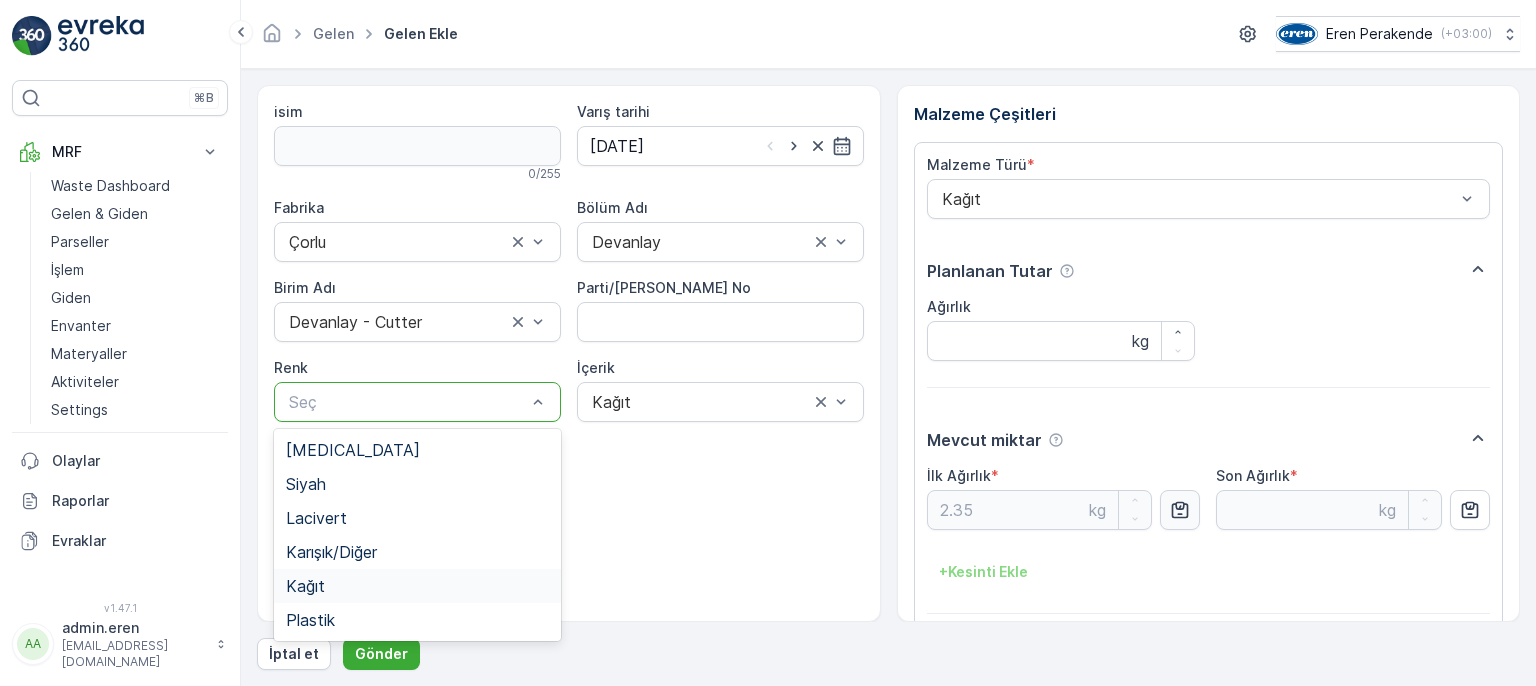 click on "Kağıt" at bounding box center [417, 586] 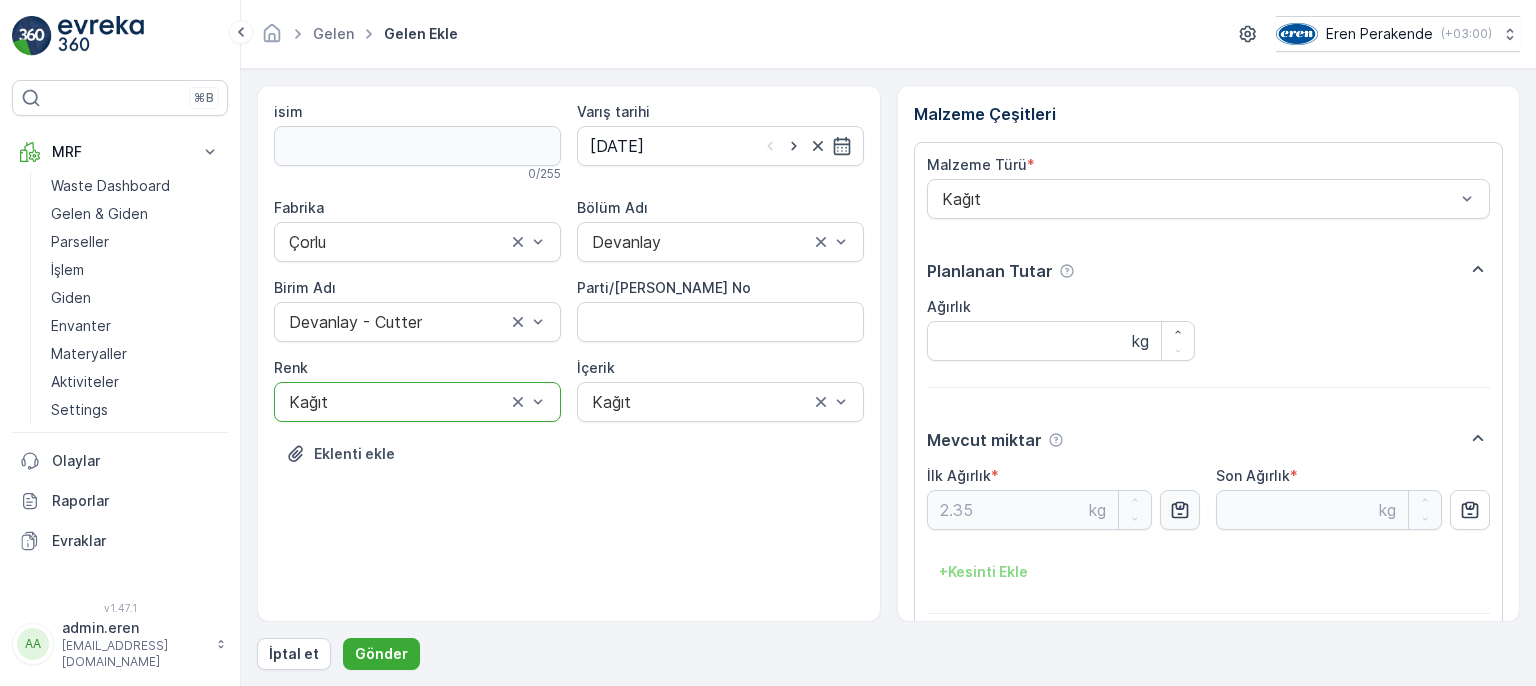 scroll, scrollTop: 84, scrollLeft: 0, axis: vertical 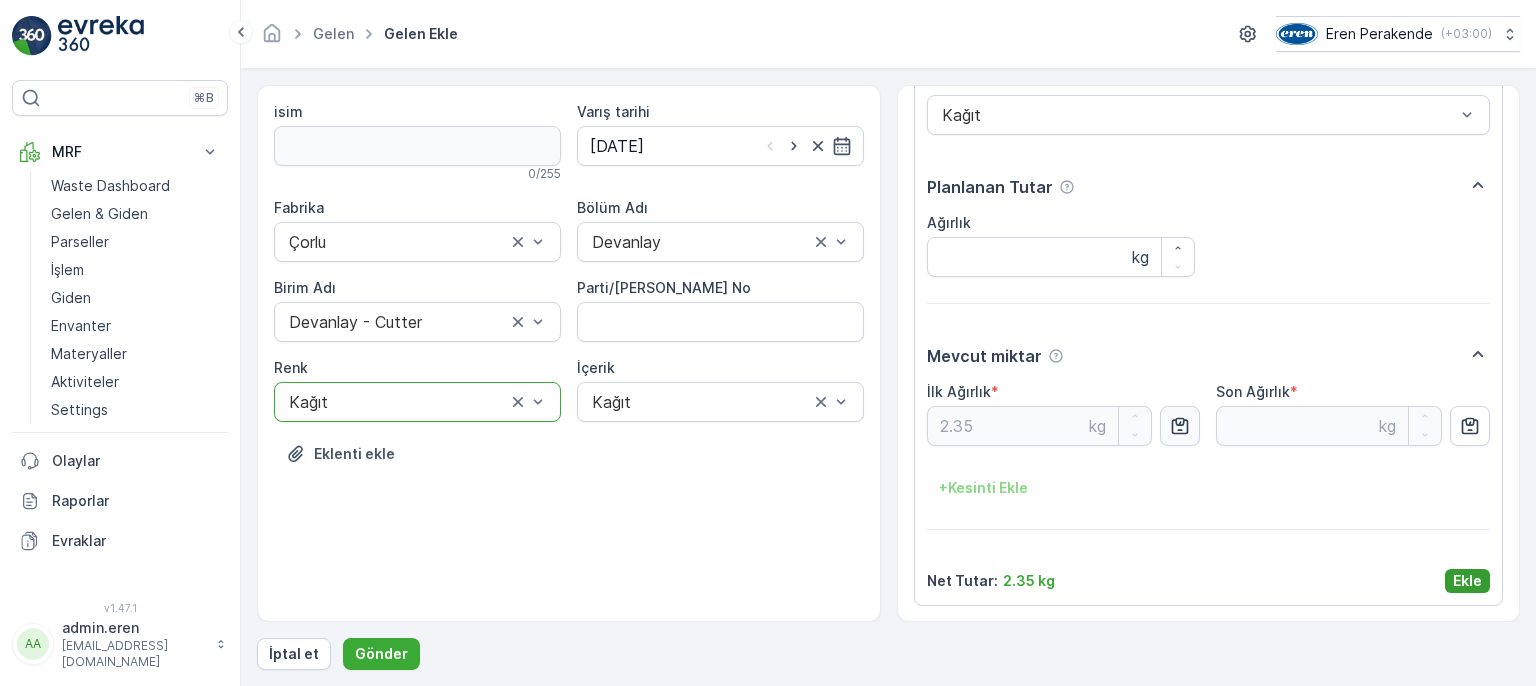 click on "Ekle" at bounding box center [1467, 581] 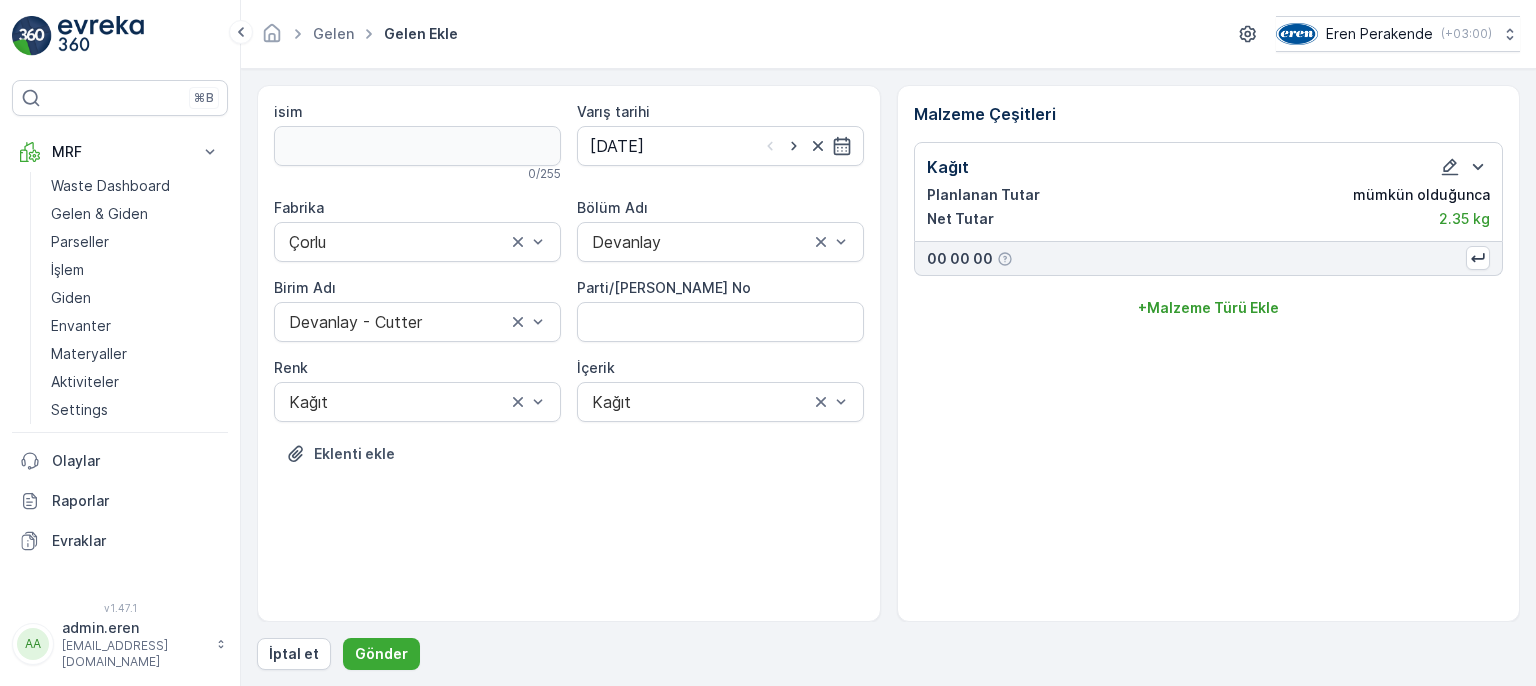 scroll, scrollTop: 0, scrollLeft: 0, axis: both 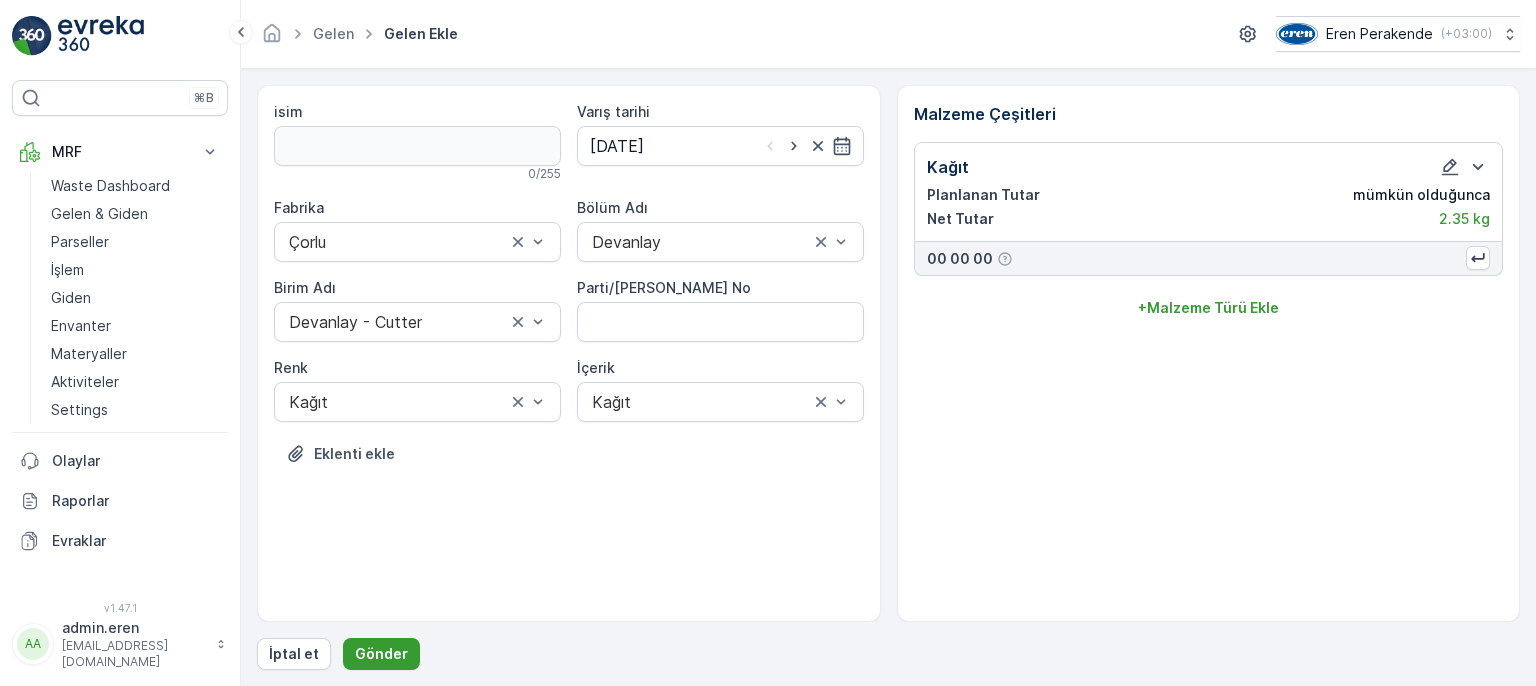 click on "Gönder" at bounding box center (381, 654) 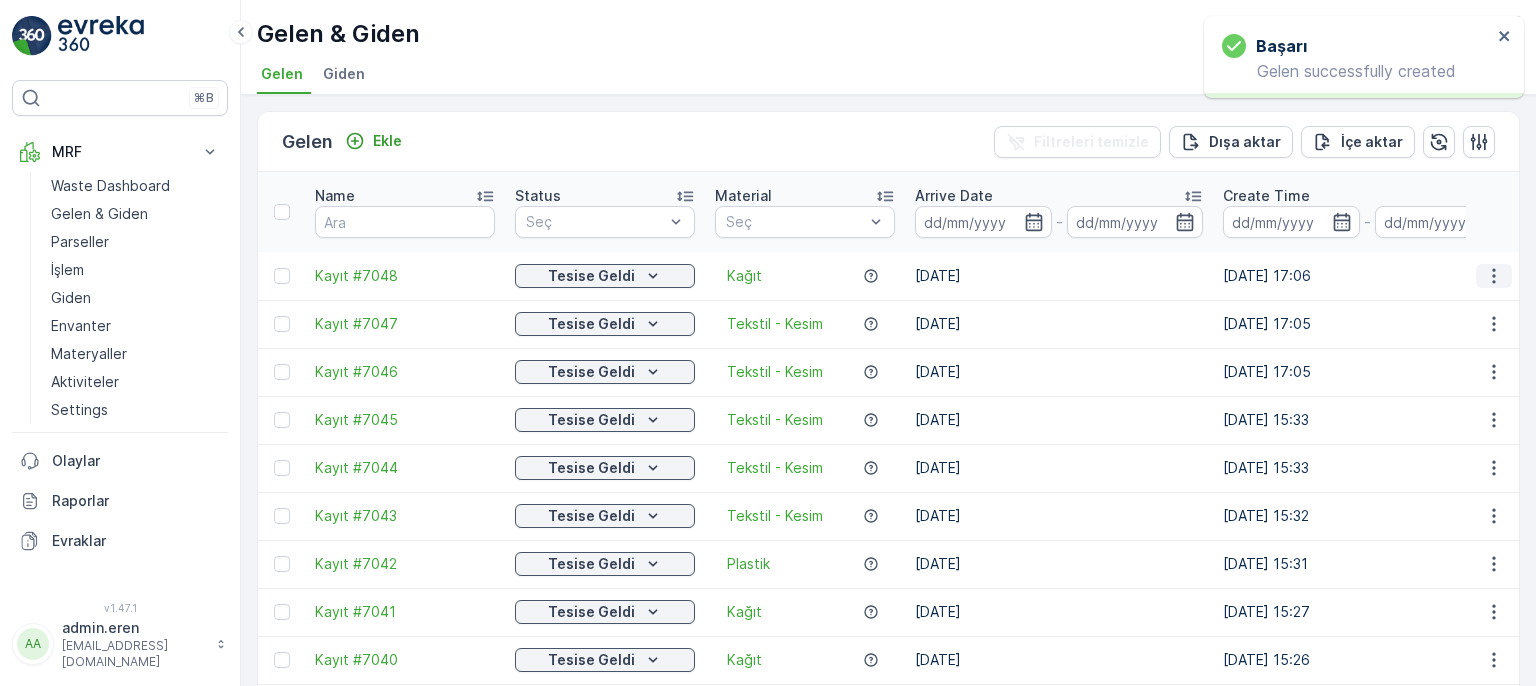 click at bounding box center (1494, 276) 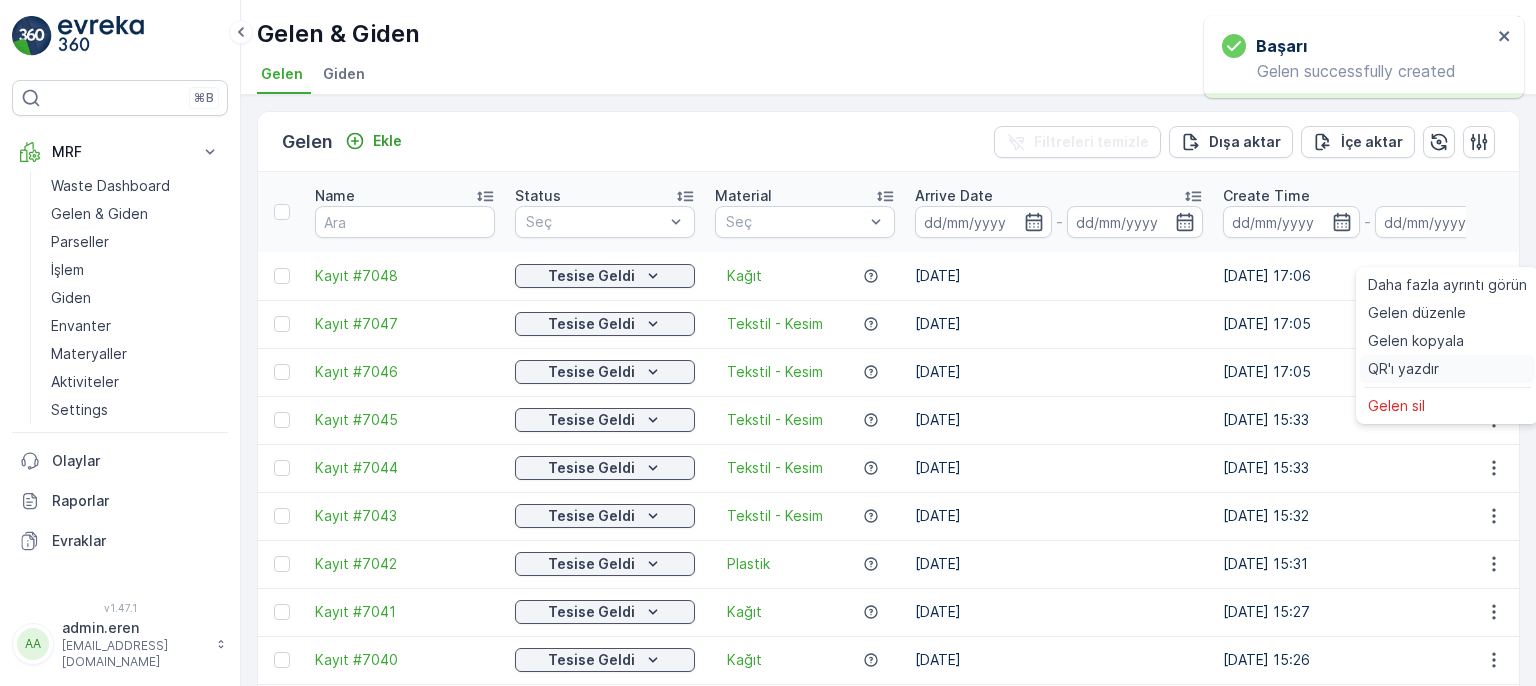 click on "QR'ı yazdır" at bounding box center [1447, 369] 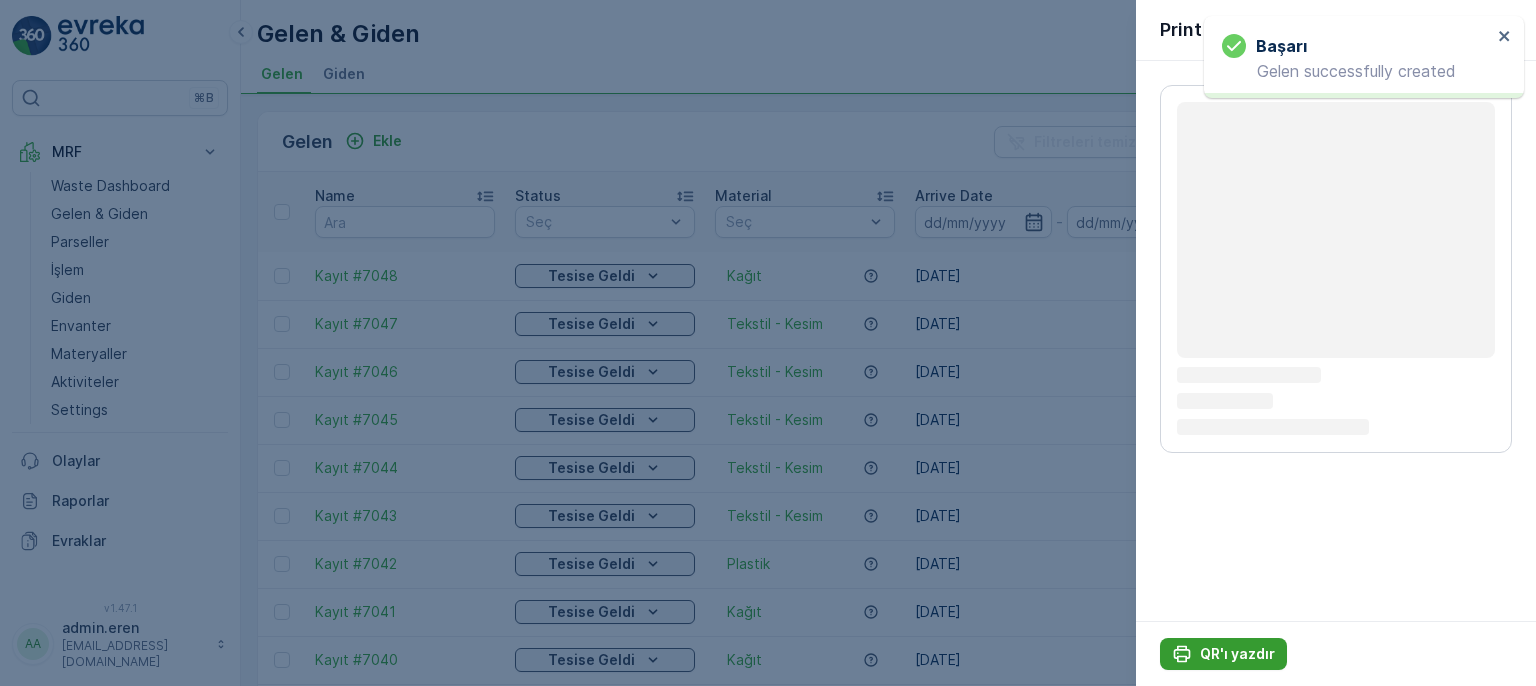 click on "QR'ı yazdır" at bounding box center (1223, 654) 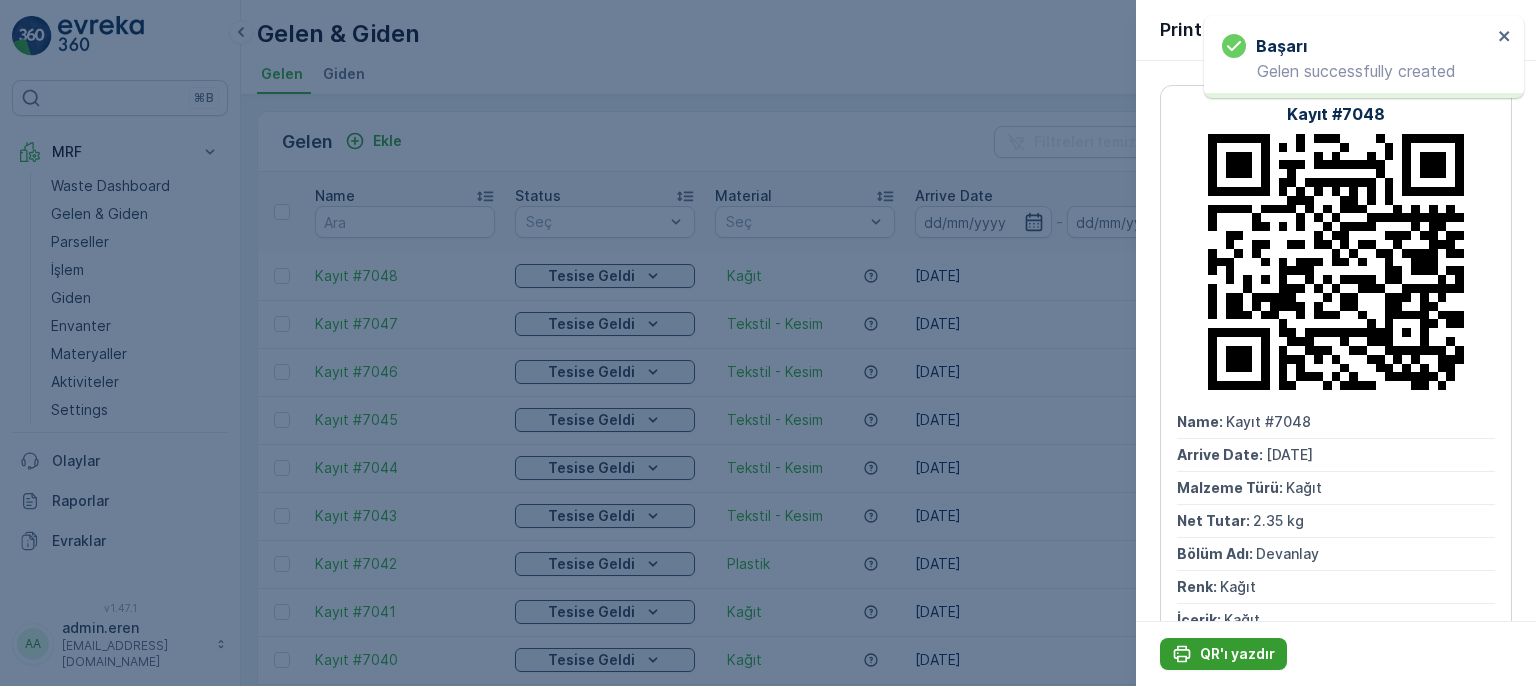click on "QR'ı yazdır" at bounding box center (1223, 654) 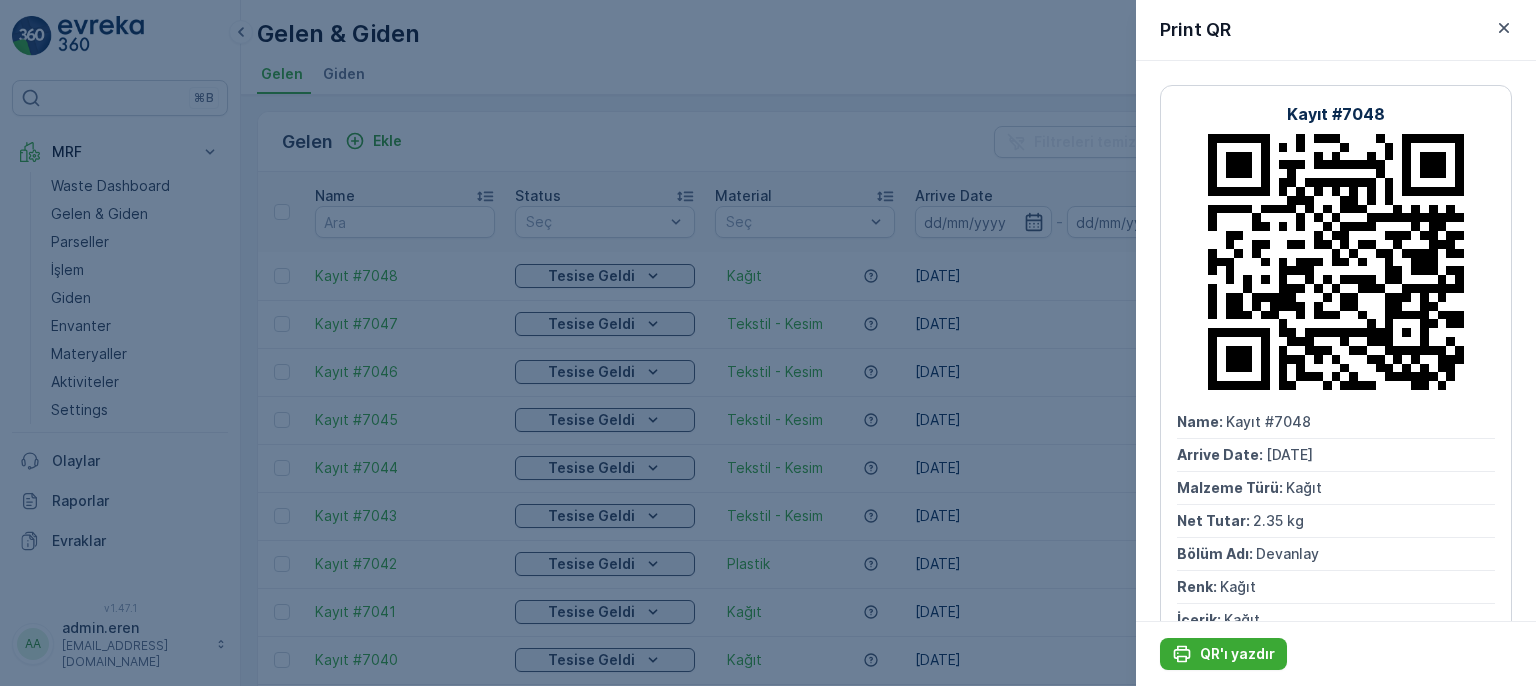 drag, startPoint x: 872, startPoint y: 125, endPoint x: 700, endPoint y: 117, distance: 172.18594 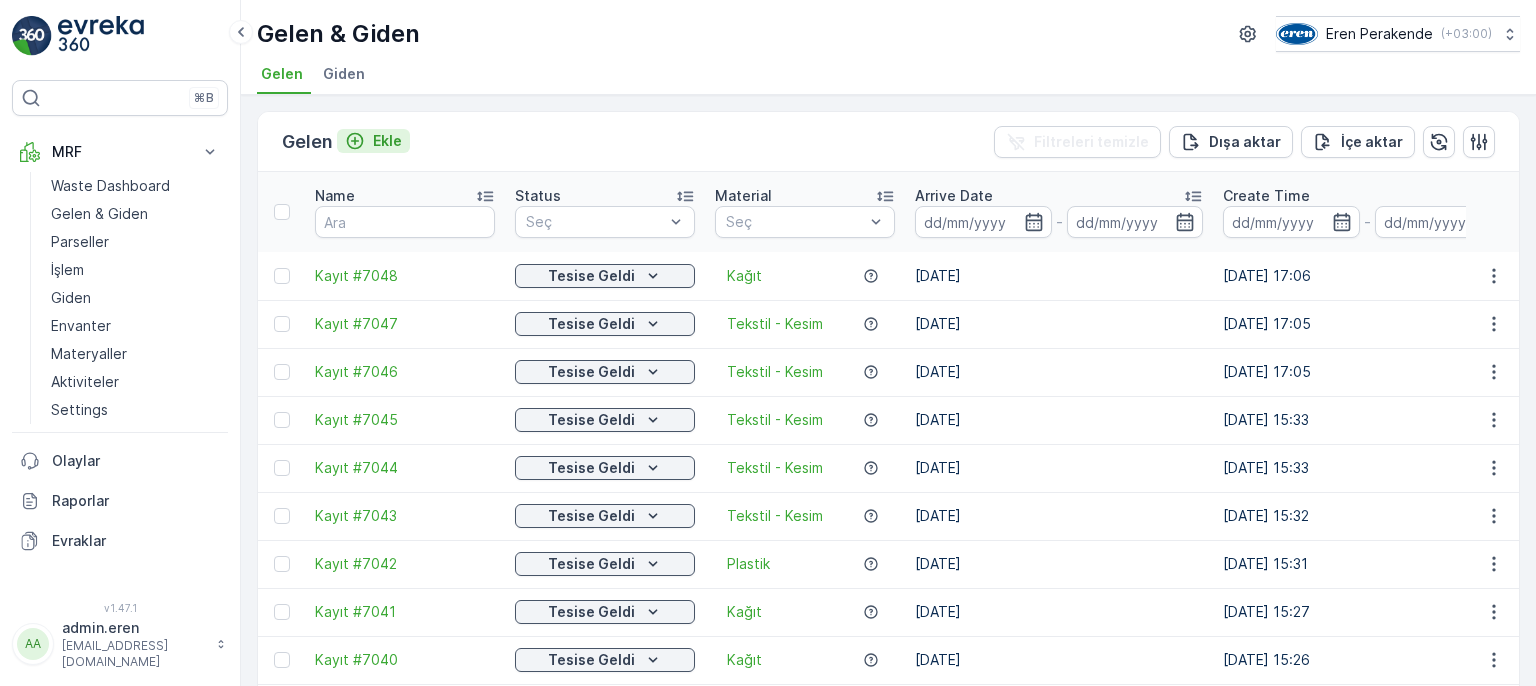 click on "Ekle" at bounding box center (387, 141) 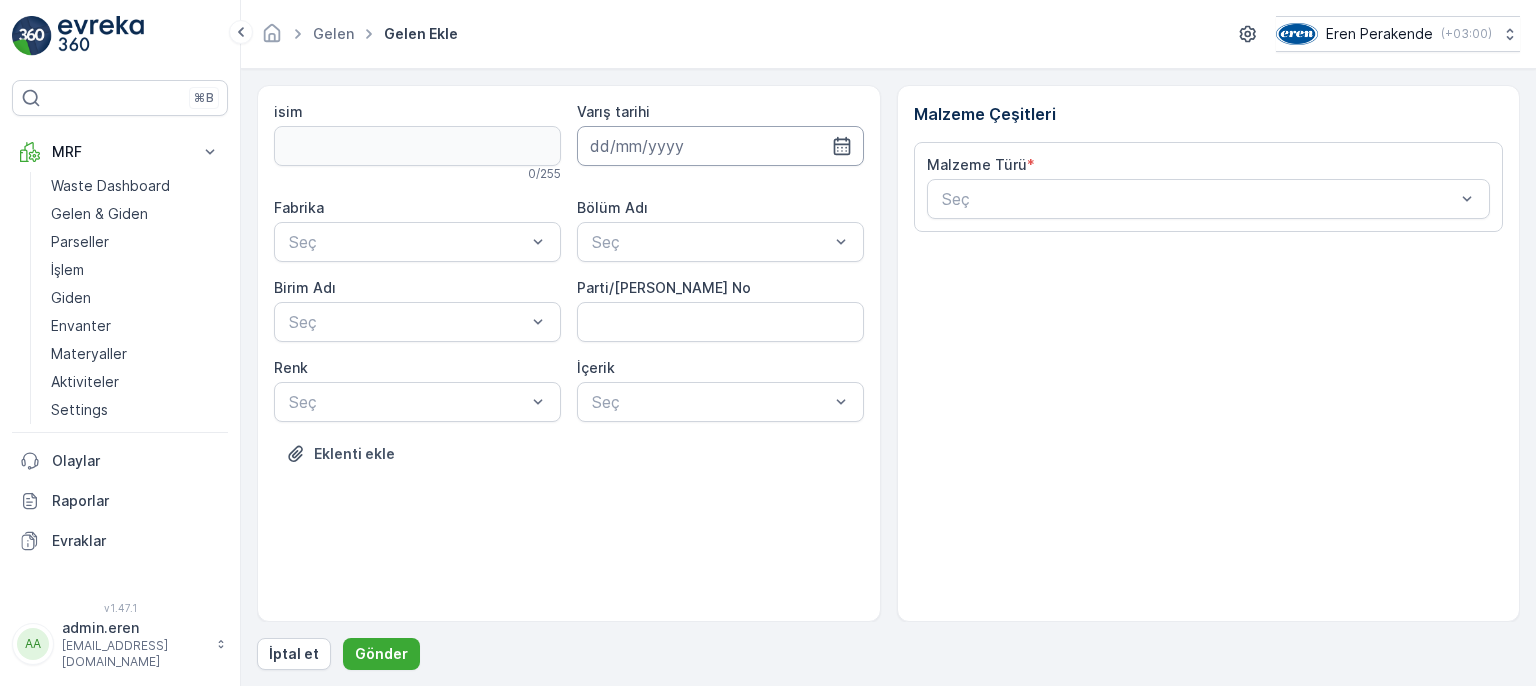 click at bounding box center [720, 146] 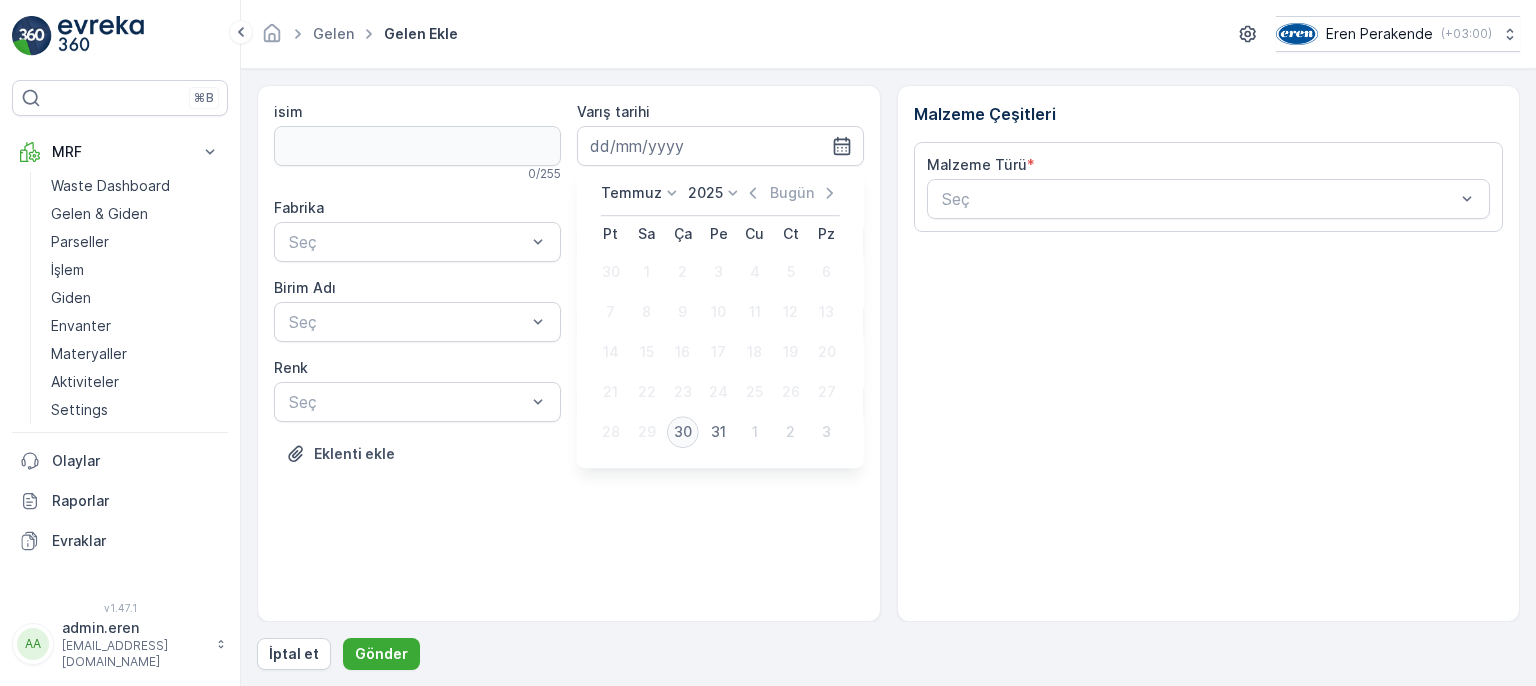click on "30" at bounding box center (683, 432) 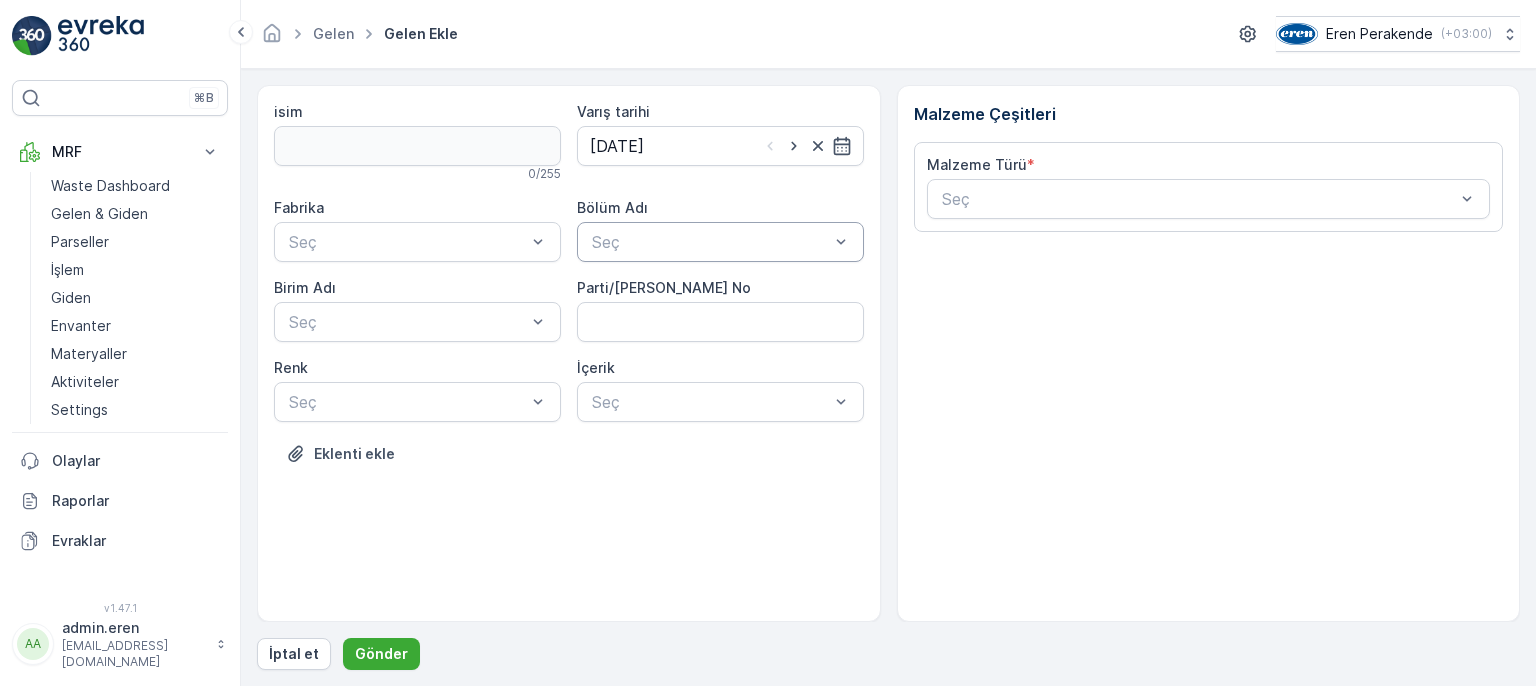 click at bounding box center (710, 242) 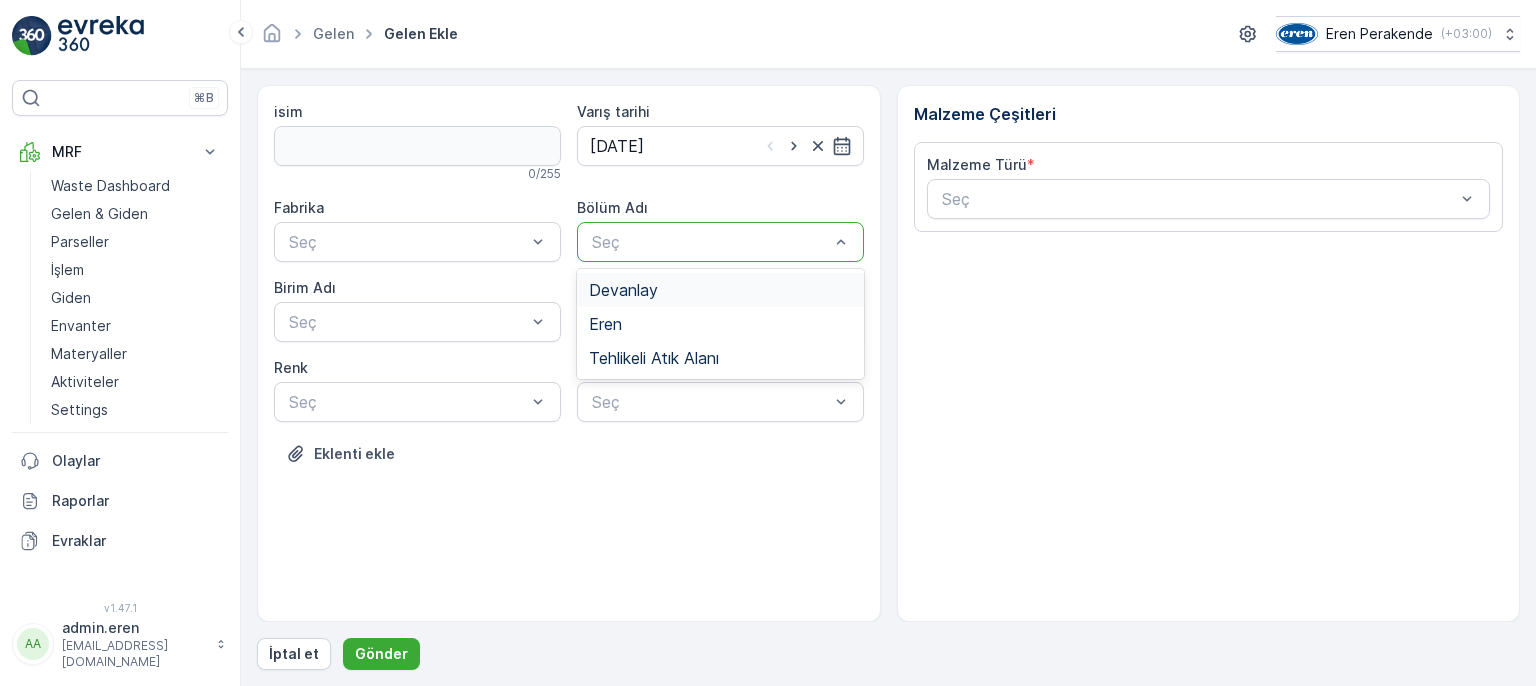 click on "Devanlay" at bounding box center (720, 290) 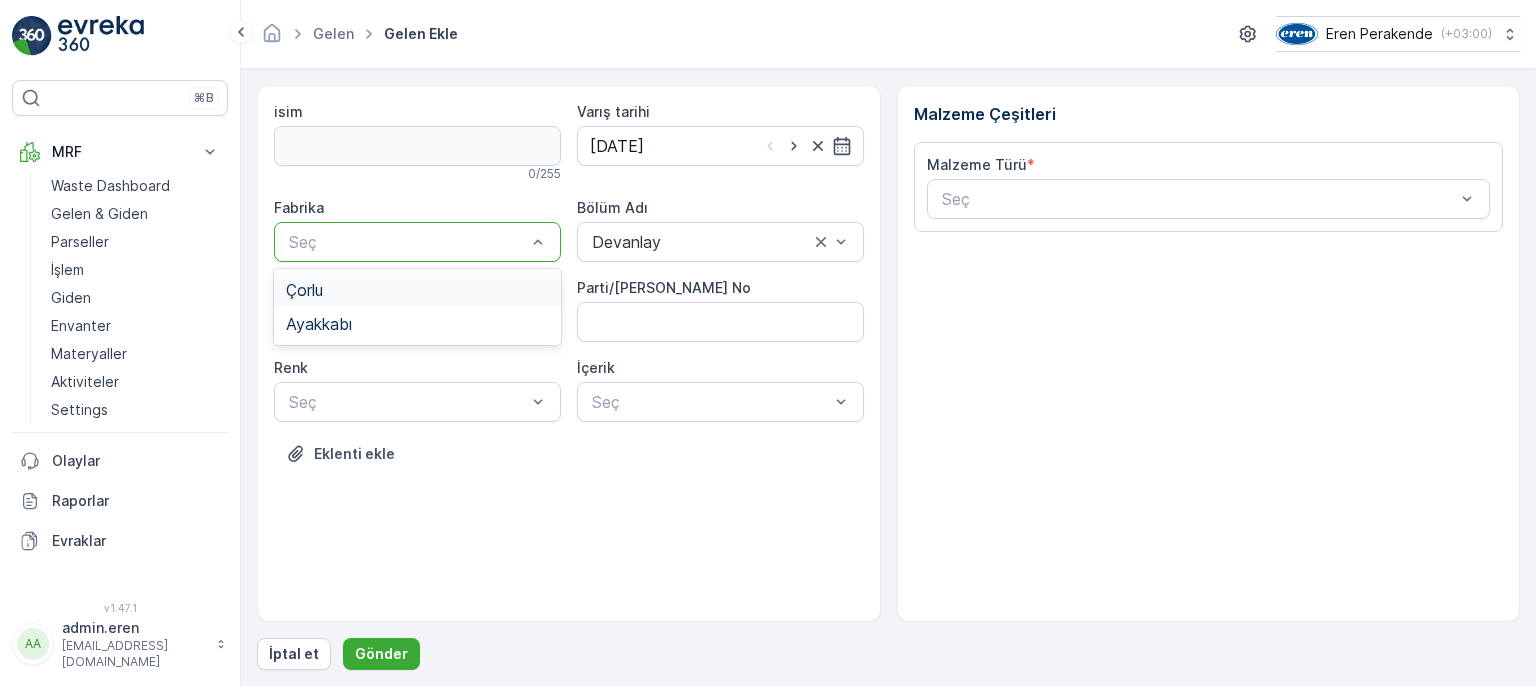 click at bounding box center (407, 242) 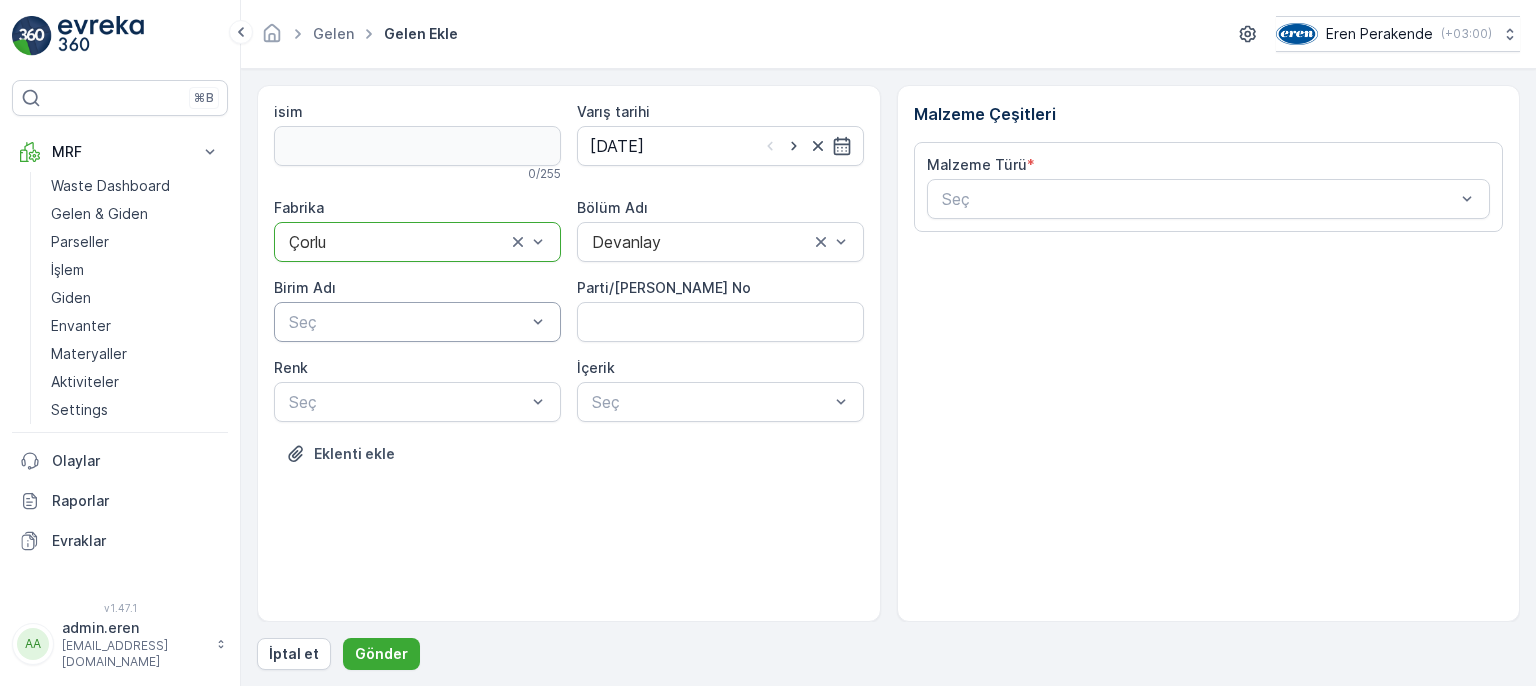 click at bounding box center (407, 322) 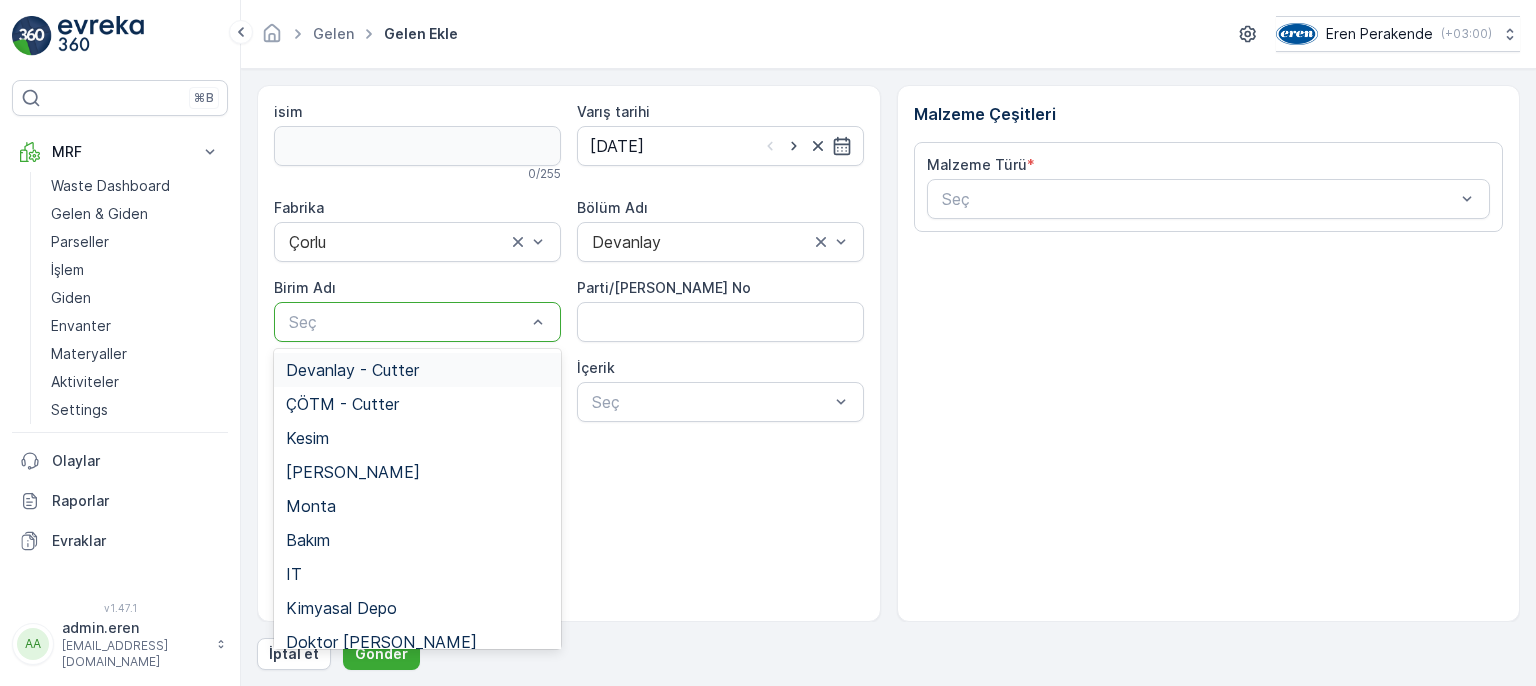 click on "Devanlay  - Cutter" at bounding box center (417, 370) 